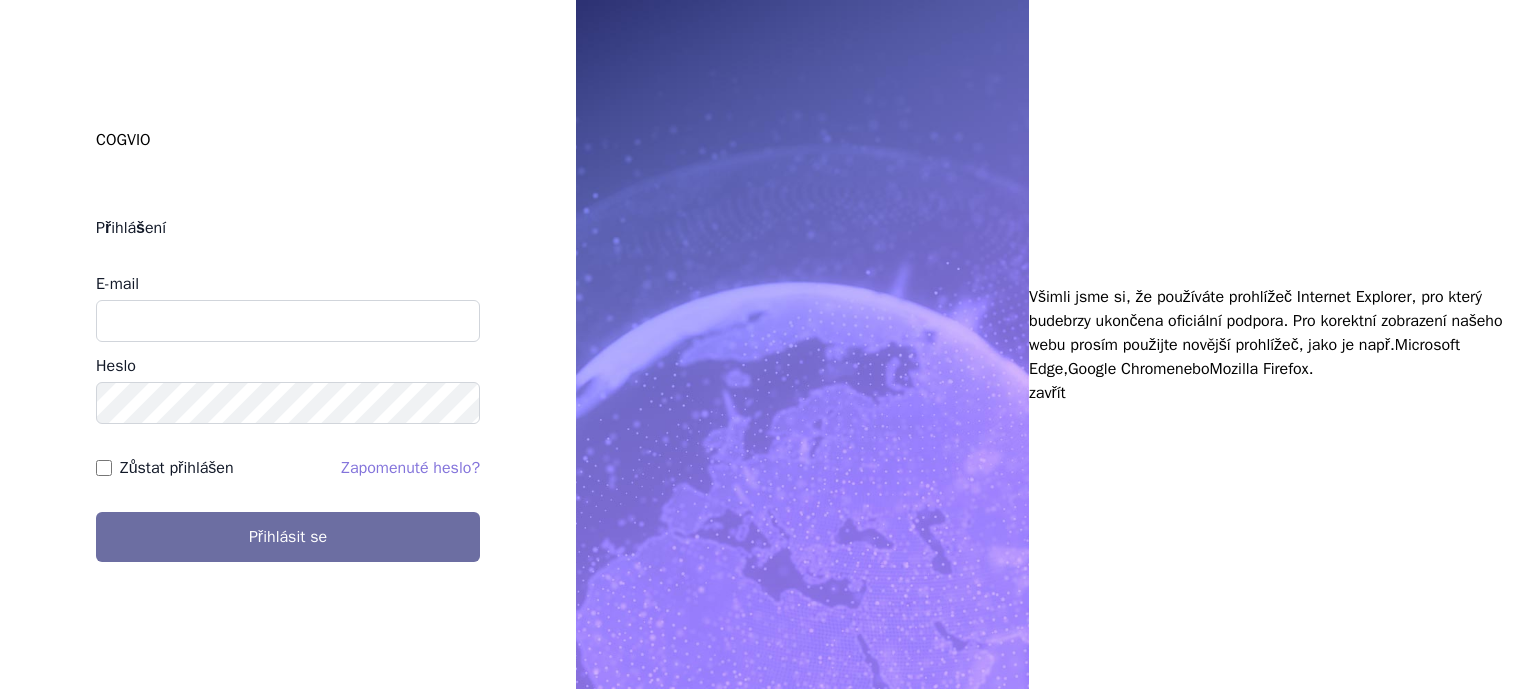 scroll, scrollTop: 0, scrollLeft: 0, axis: both 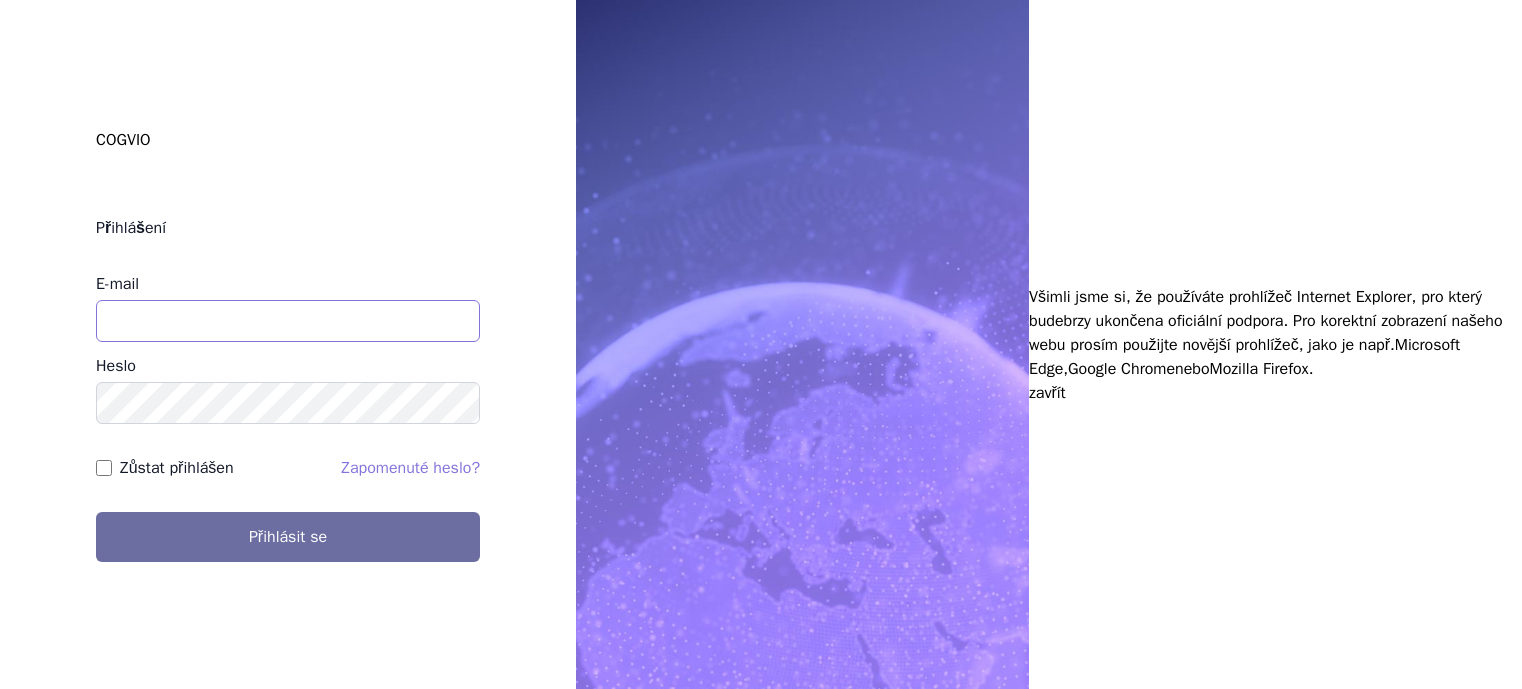 click on "E-mail" at bounding box center [288, 321] 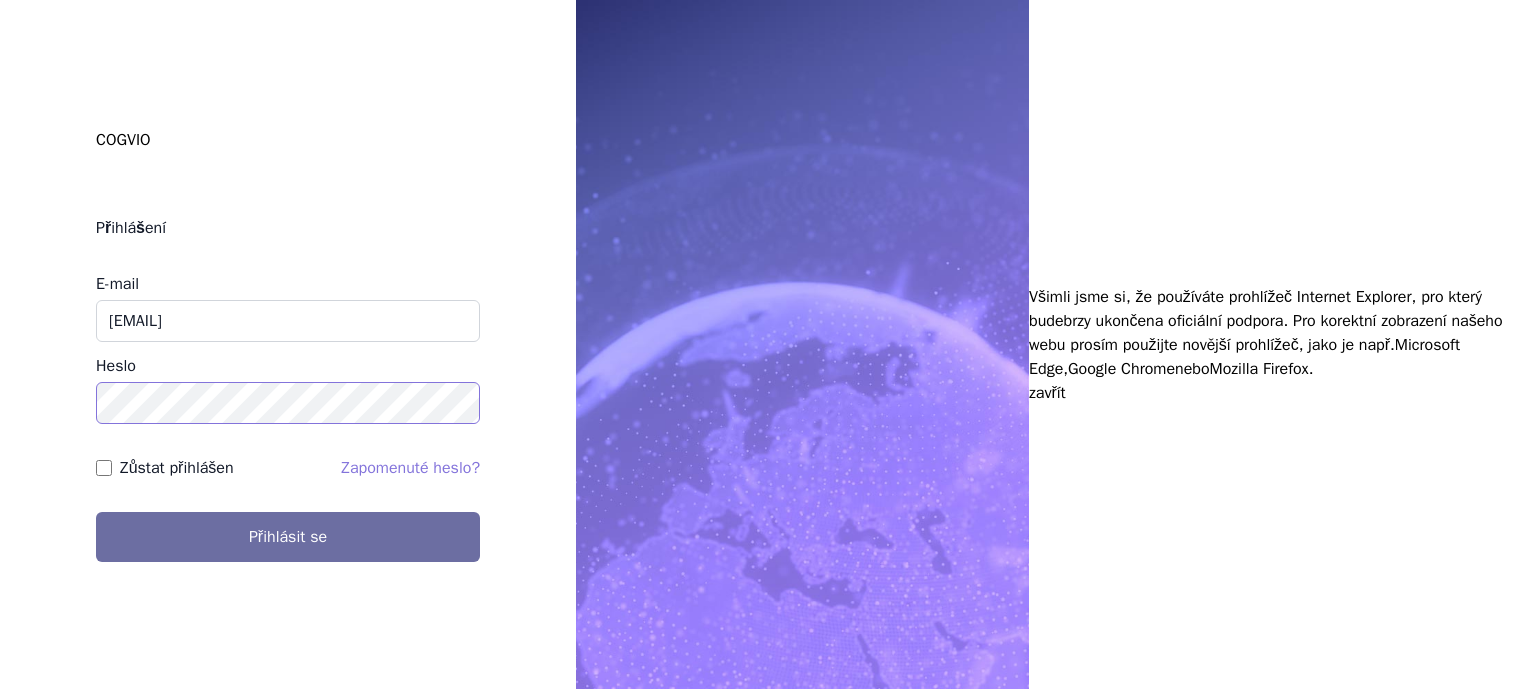 click on "Přihlásit se" at bounding box center (288, 537) 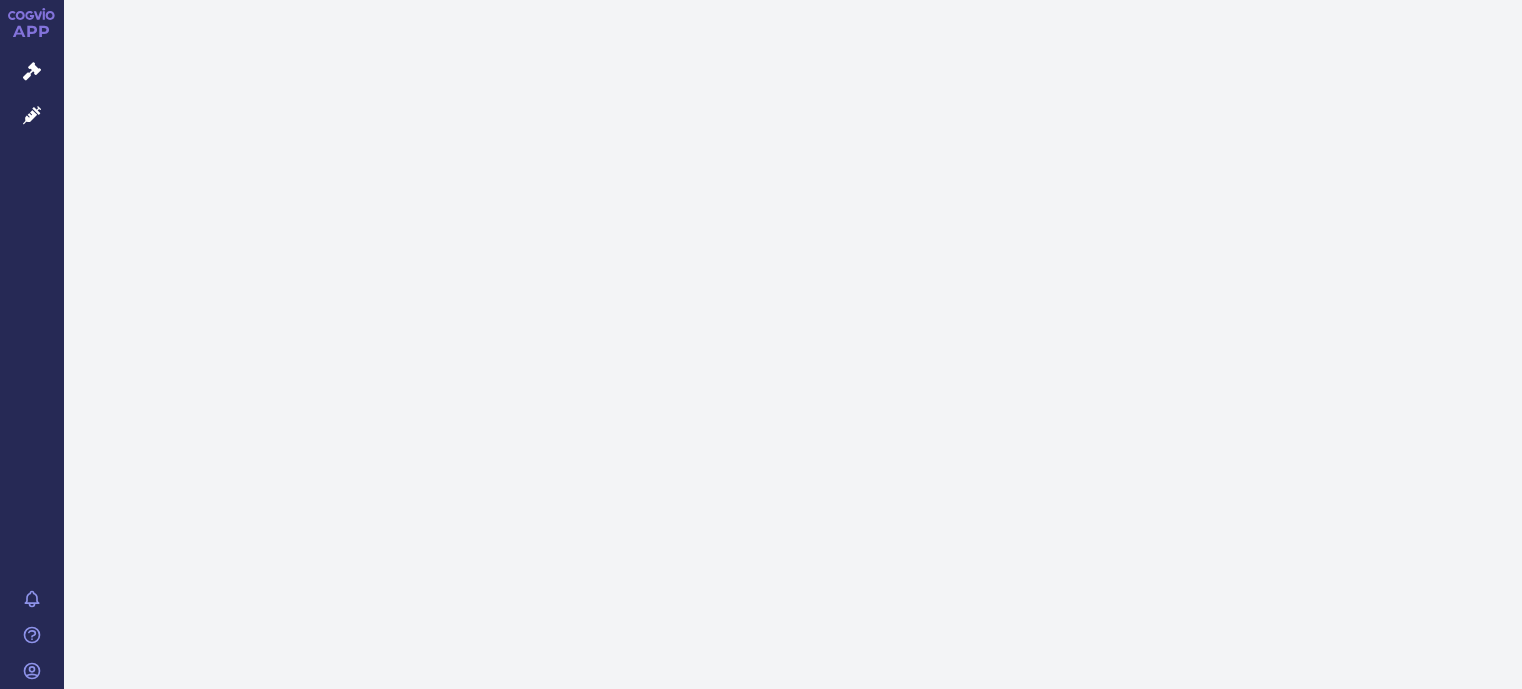 scroll, scrollTop: 0, scrollLeft: 0, axis: both 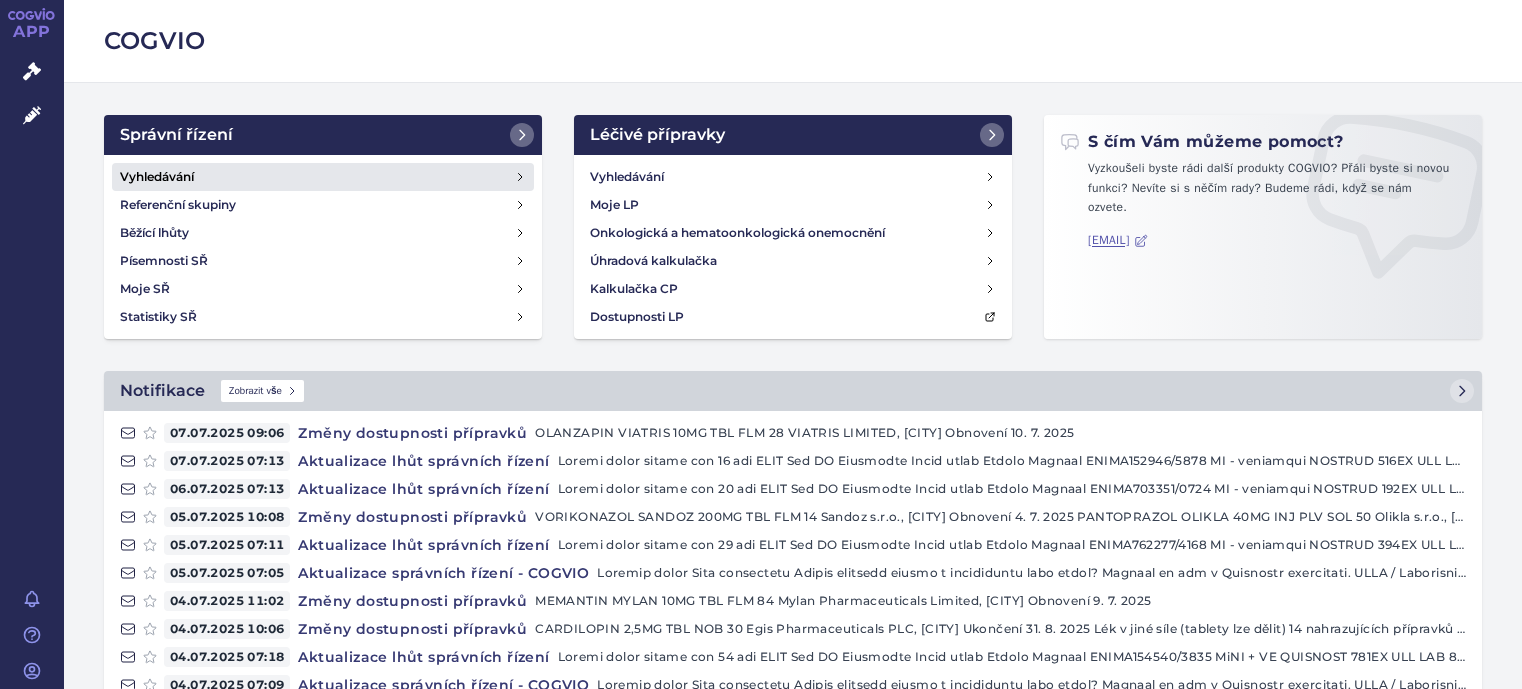 click on "Vyhledávání" at bounding box center [157, 177] 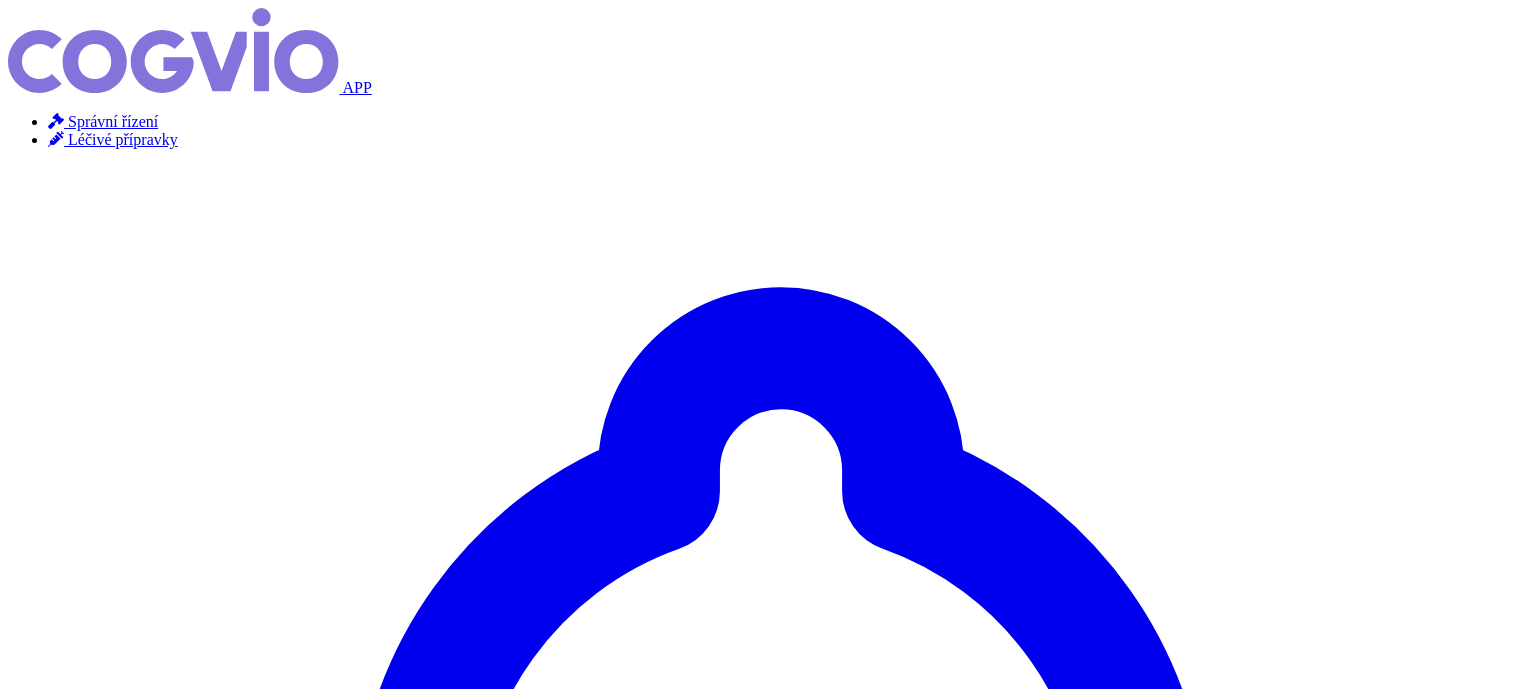 scroll, scrollTop: 0, scrollLeft: 0, axis: both 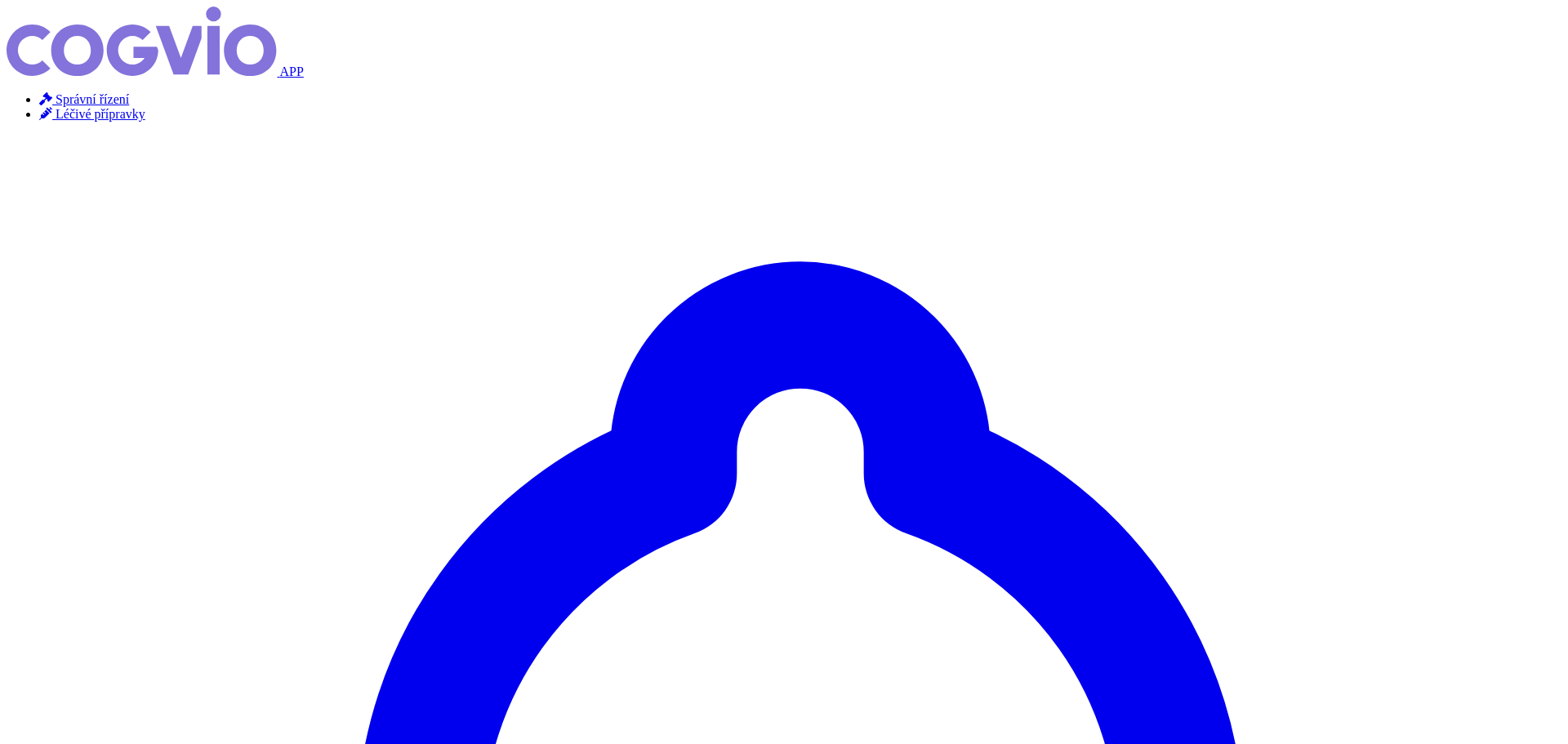 click on "INFLUVAC INJ SUS ISP 10X0,5ML+10J" at bounding box center (252, 5477) 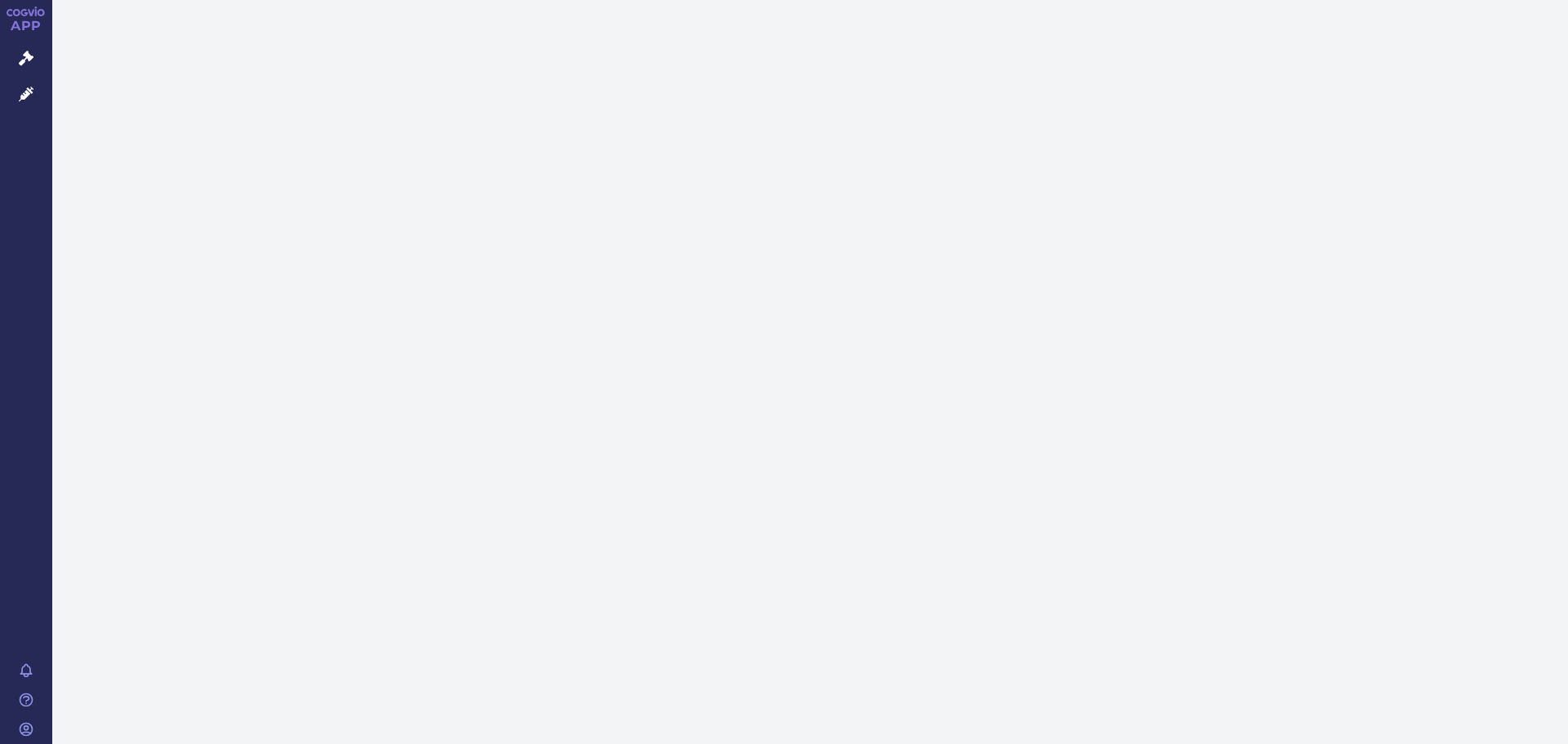 scroll, scrollTop: 0, scrollLeft: 0, axis: both 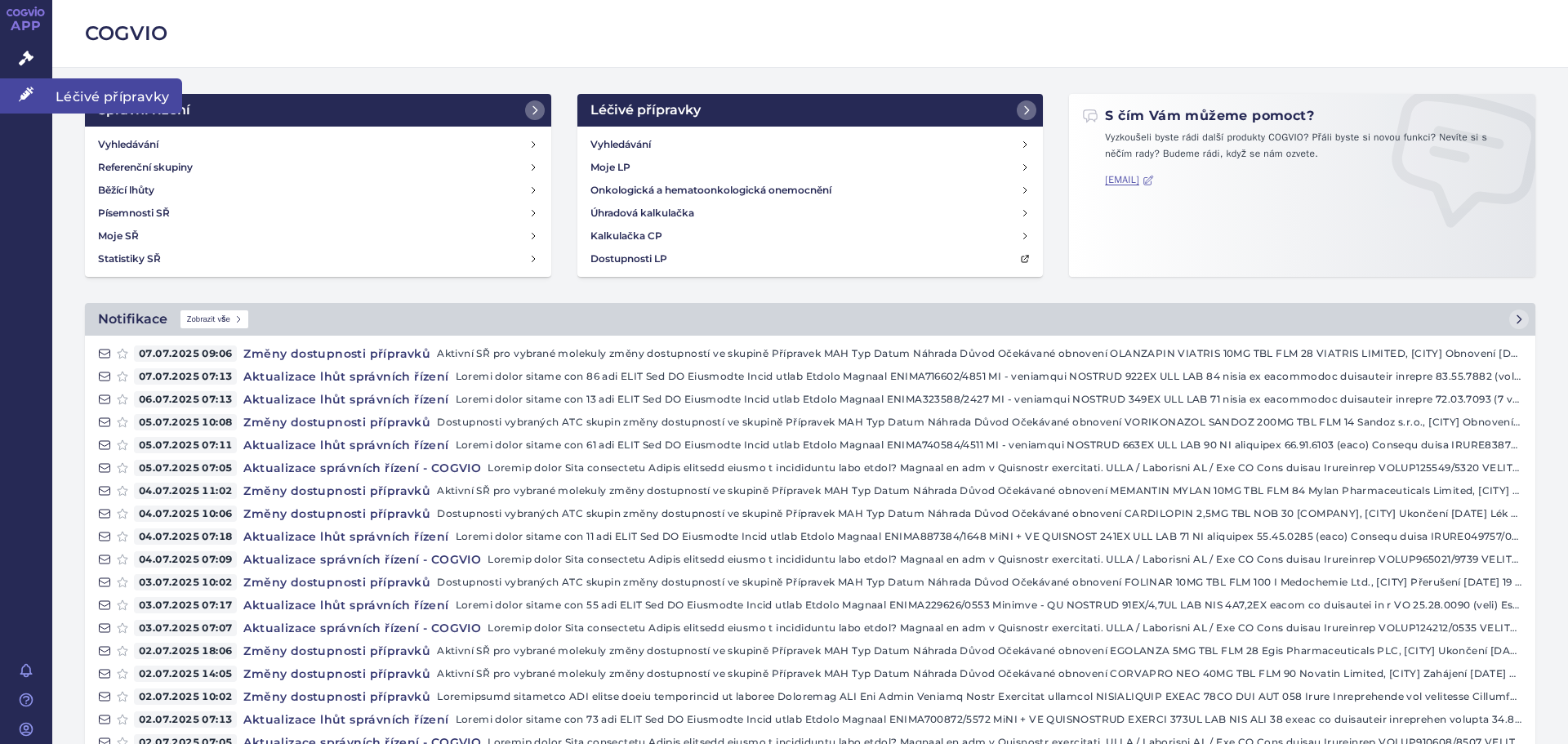 click on "Léčivé přípravky" at bounding box center [117, 96] 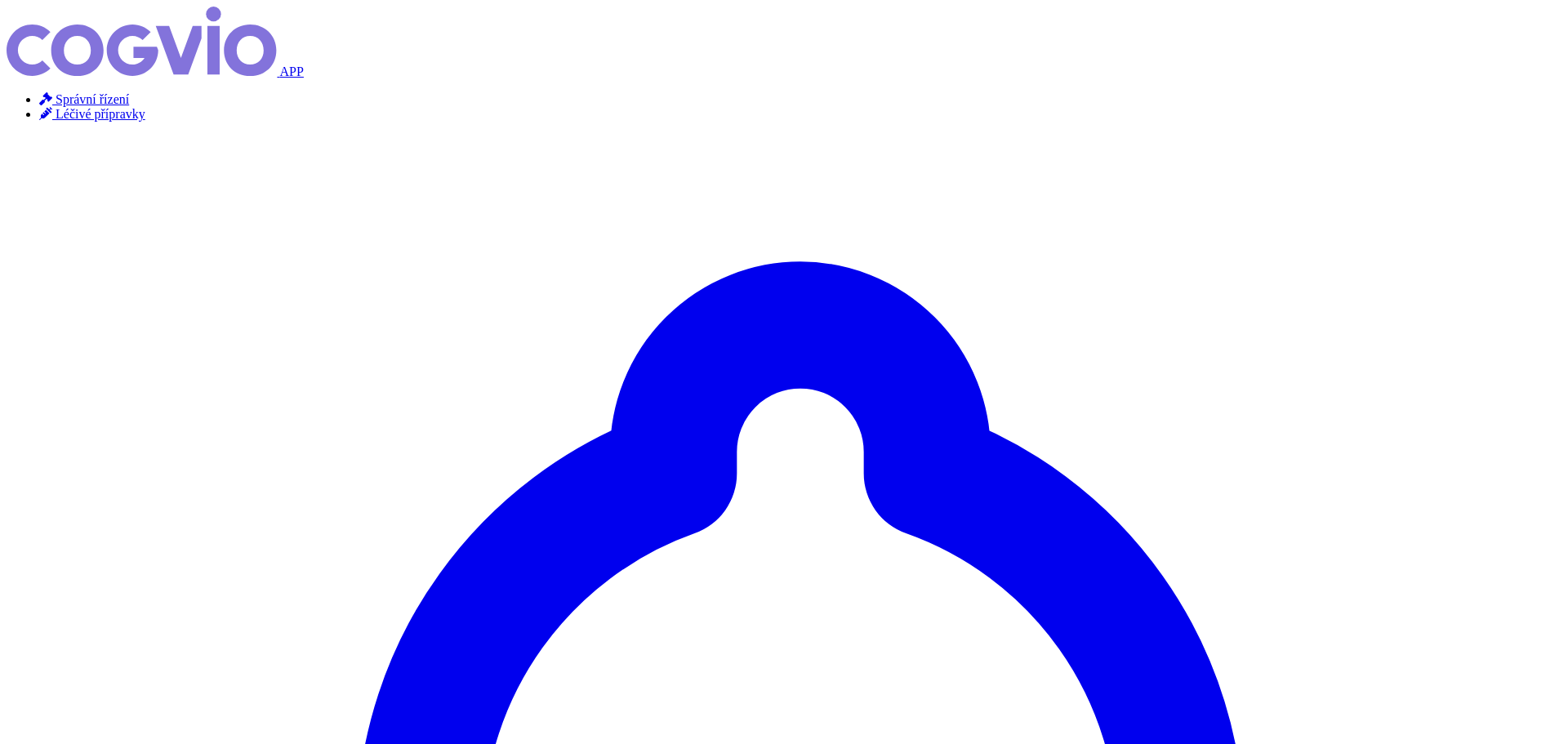 scroll, scrollTop: 0, scrollLeft: 0, axis: both 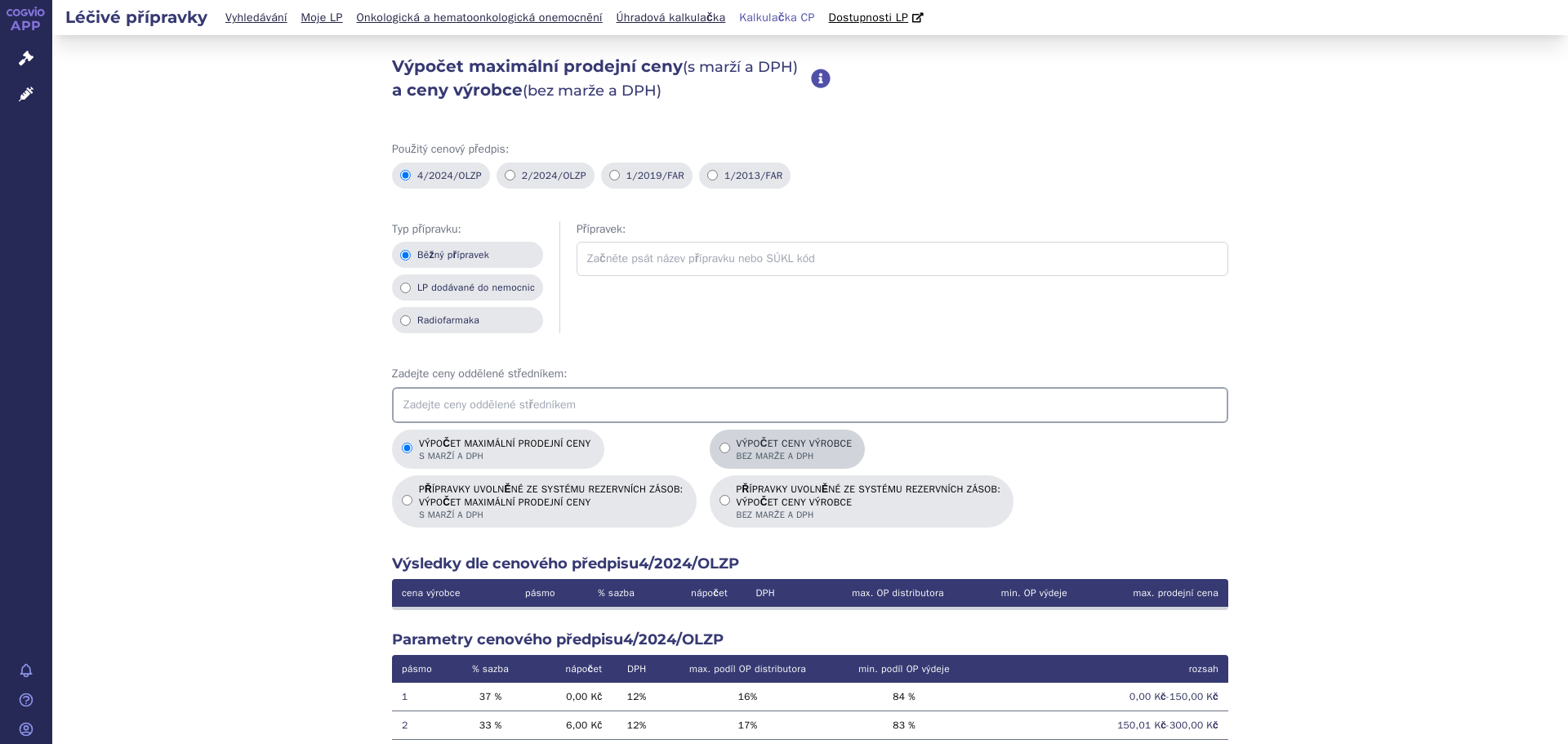 click on "Výpočet ceny výrobce bez marže a DPH" at bounding box center [795, 450] 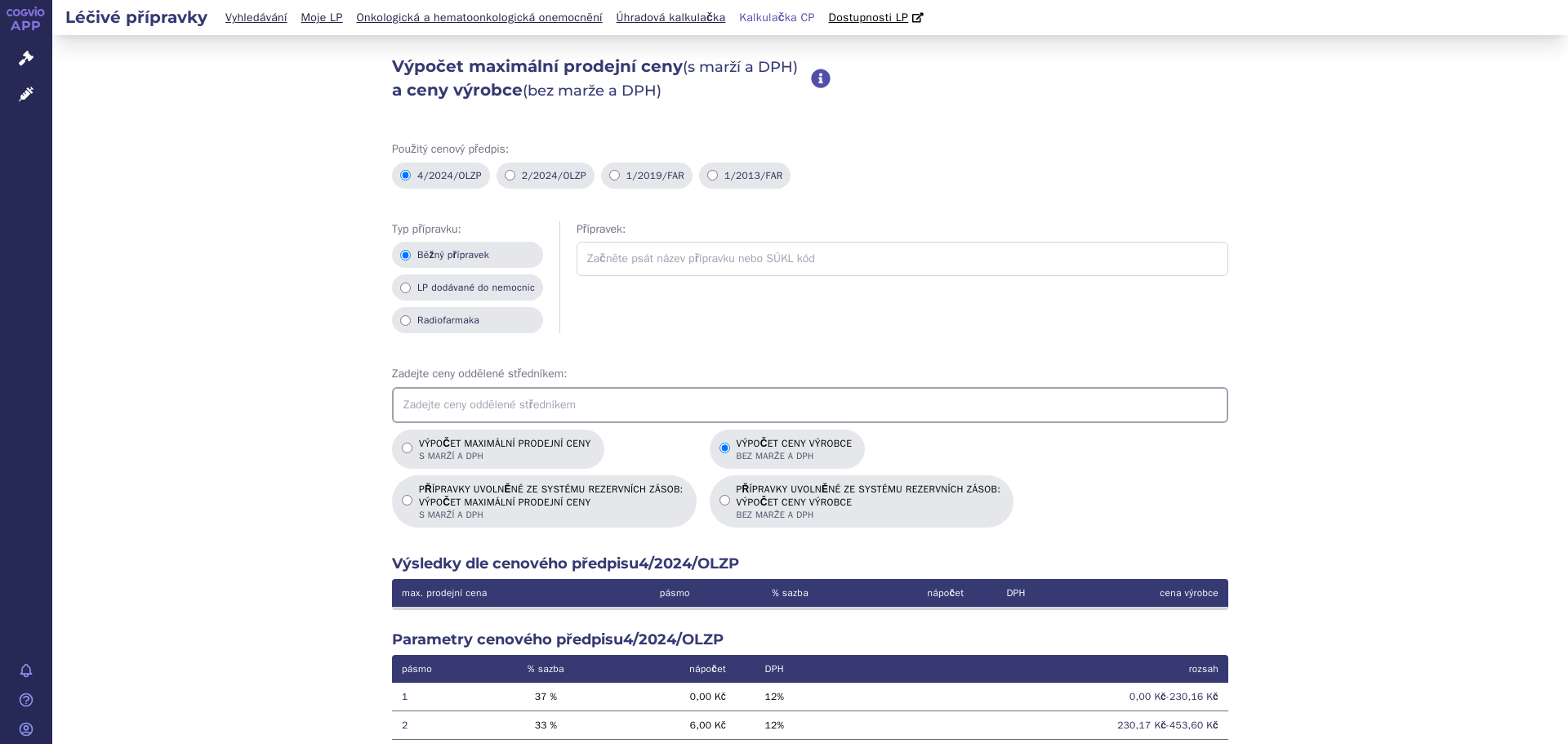 click on "Zadejte ceny oddělené středníkem:" at bounding box center (810, 394) 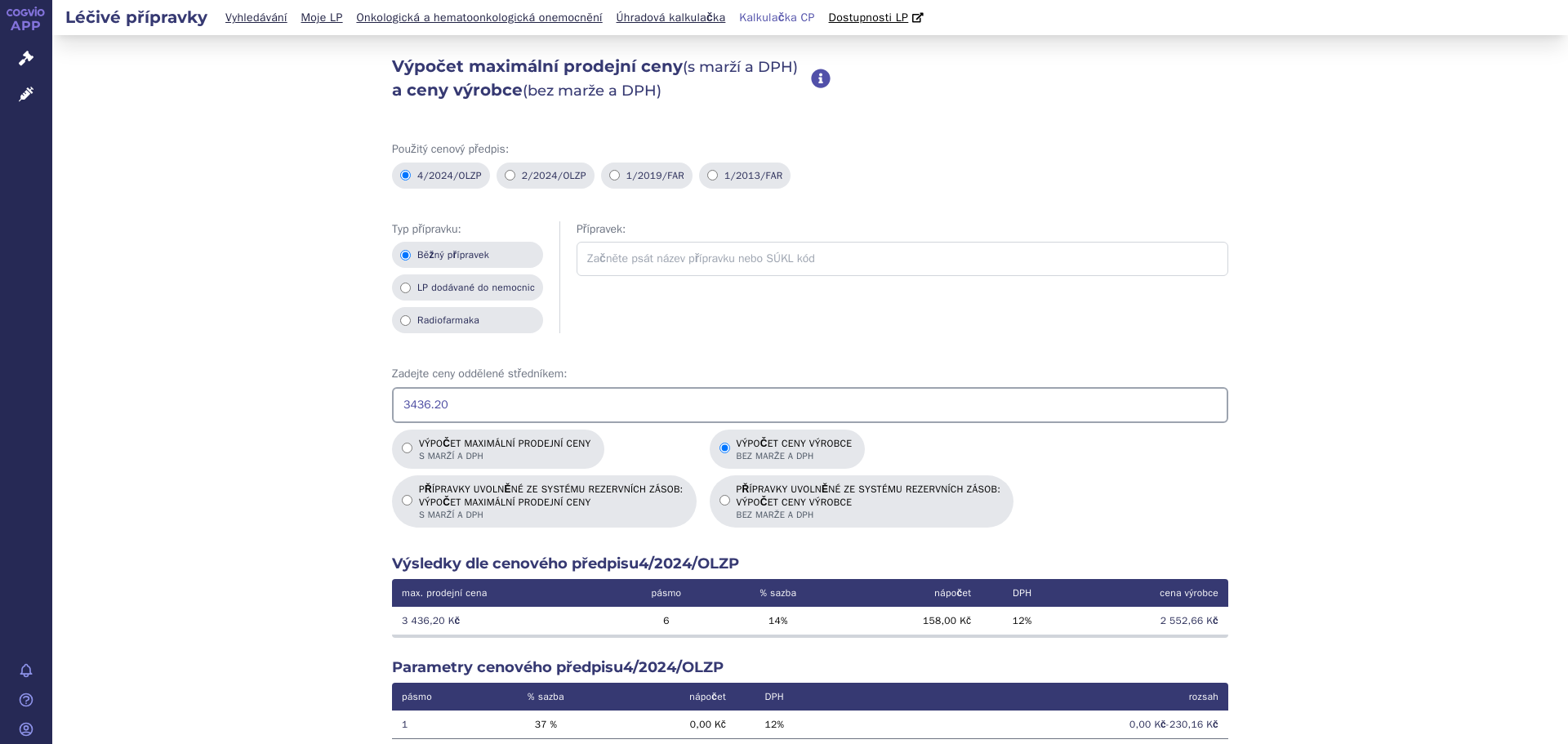 type on "3436.20" 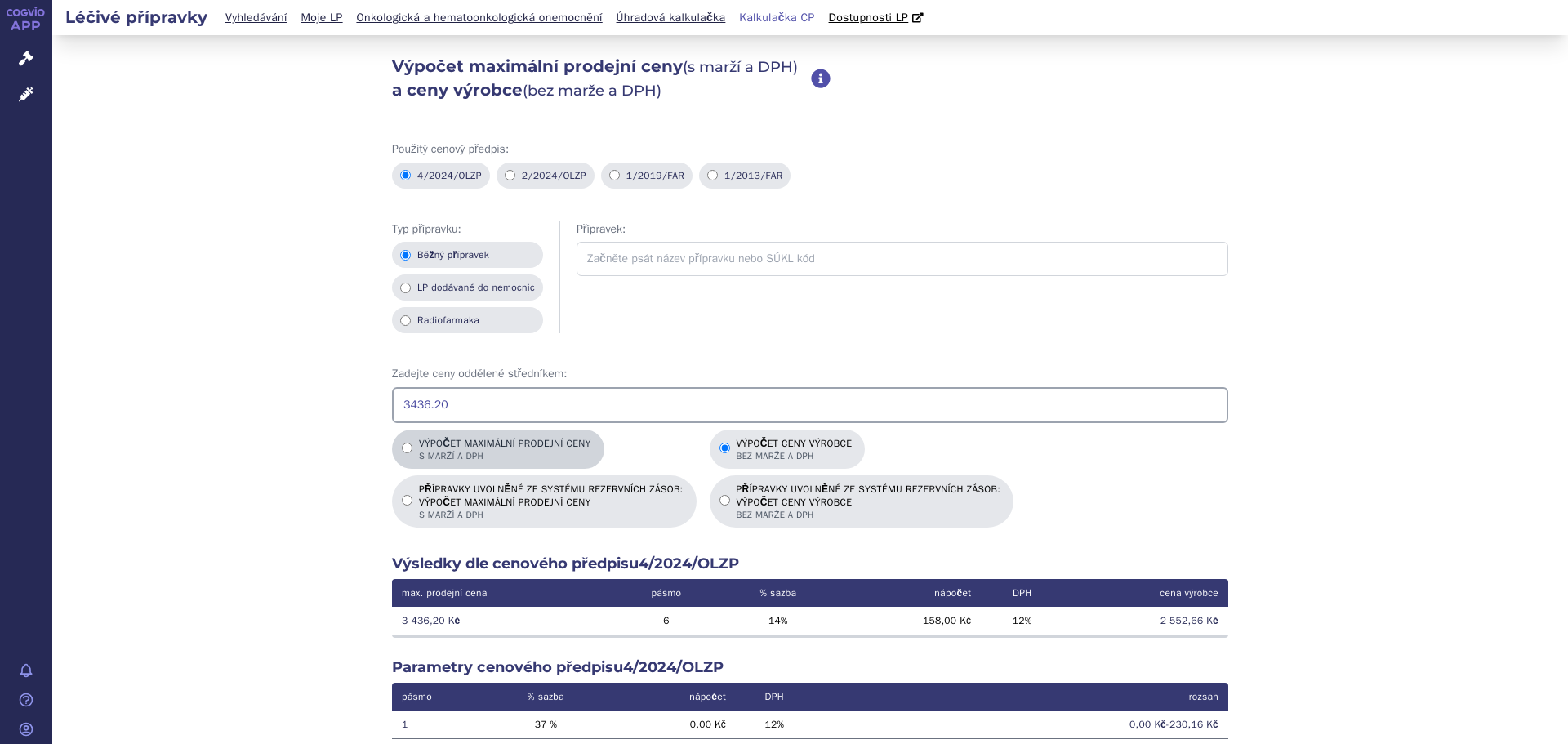 click on "s marží a DPH" at bounding box center [505, 456] 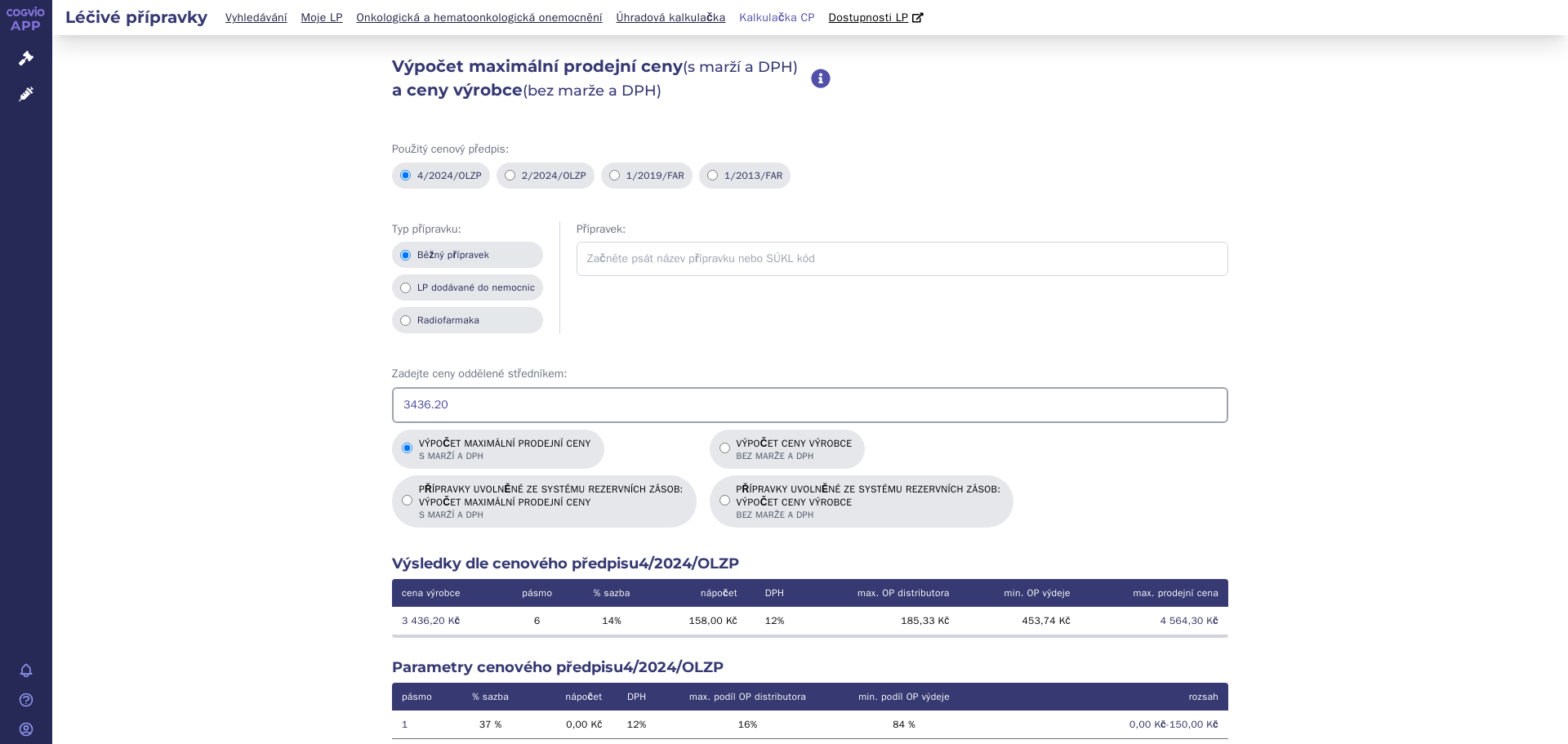 drag, startPoint x: 480, startPoint y: 403, endPoint x: 259, endPoint y: 402, distance: 221.00226 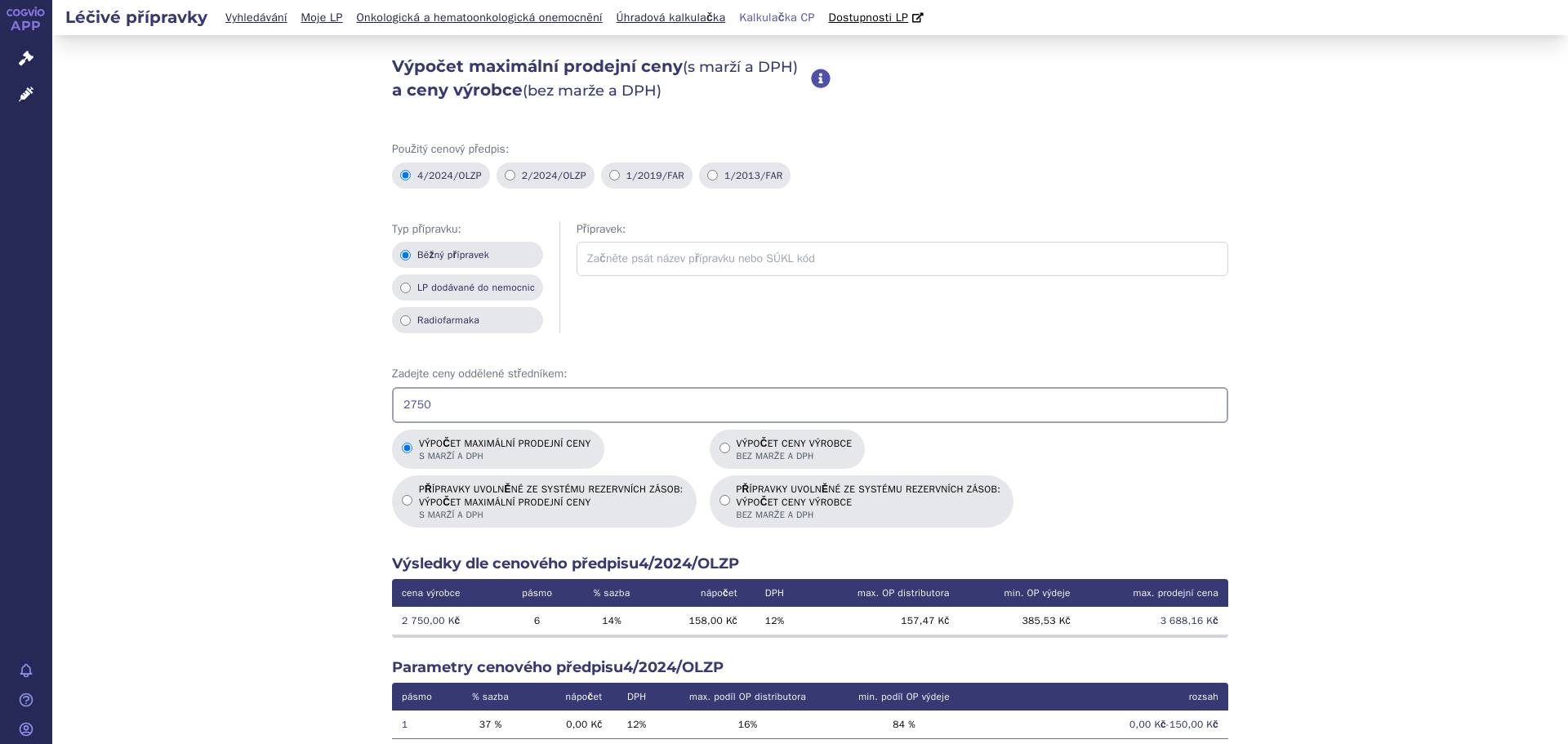 click on "2750" at bounding box center (810, 405) 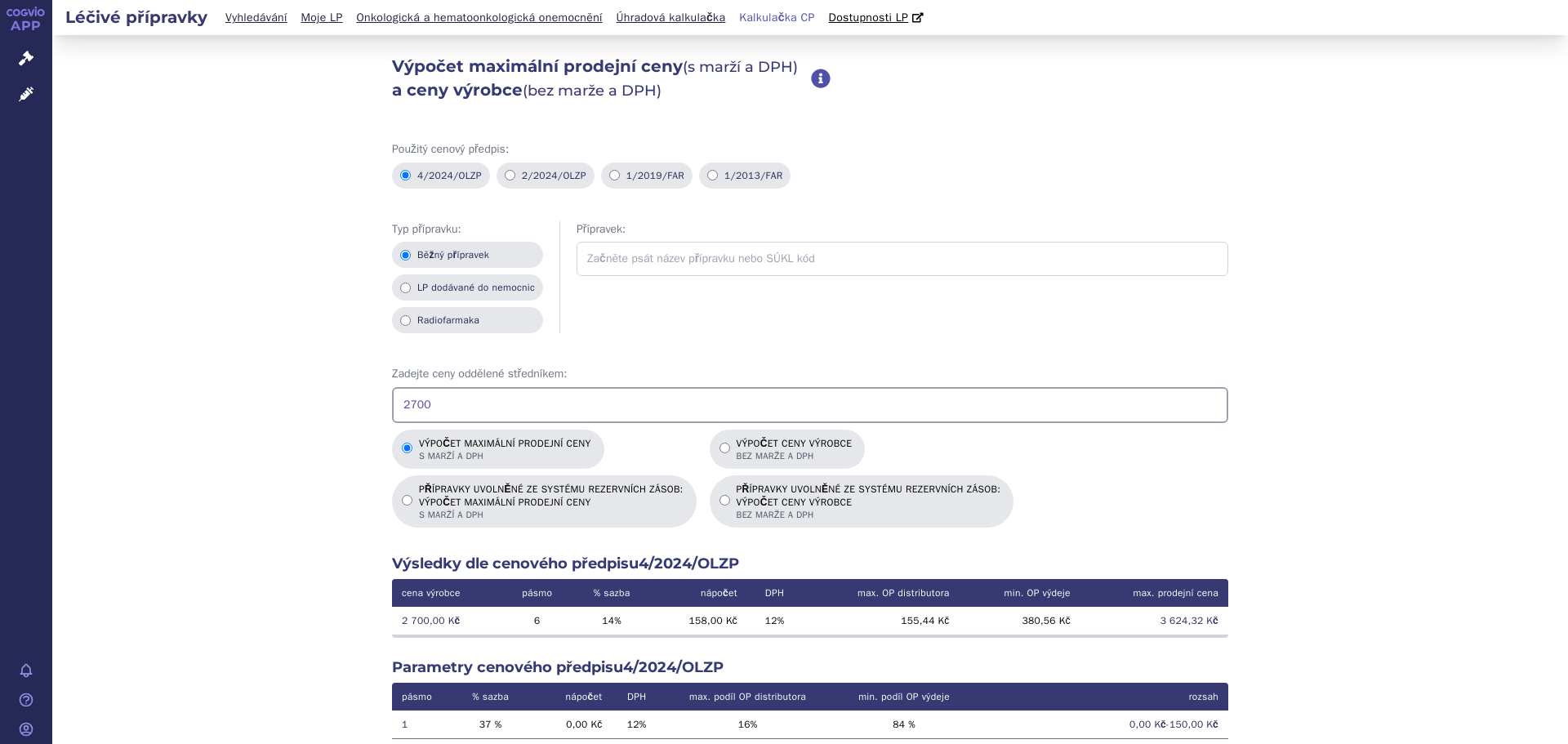 type on "2700" 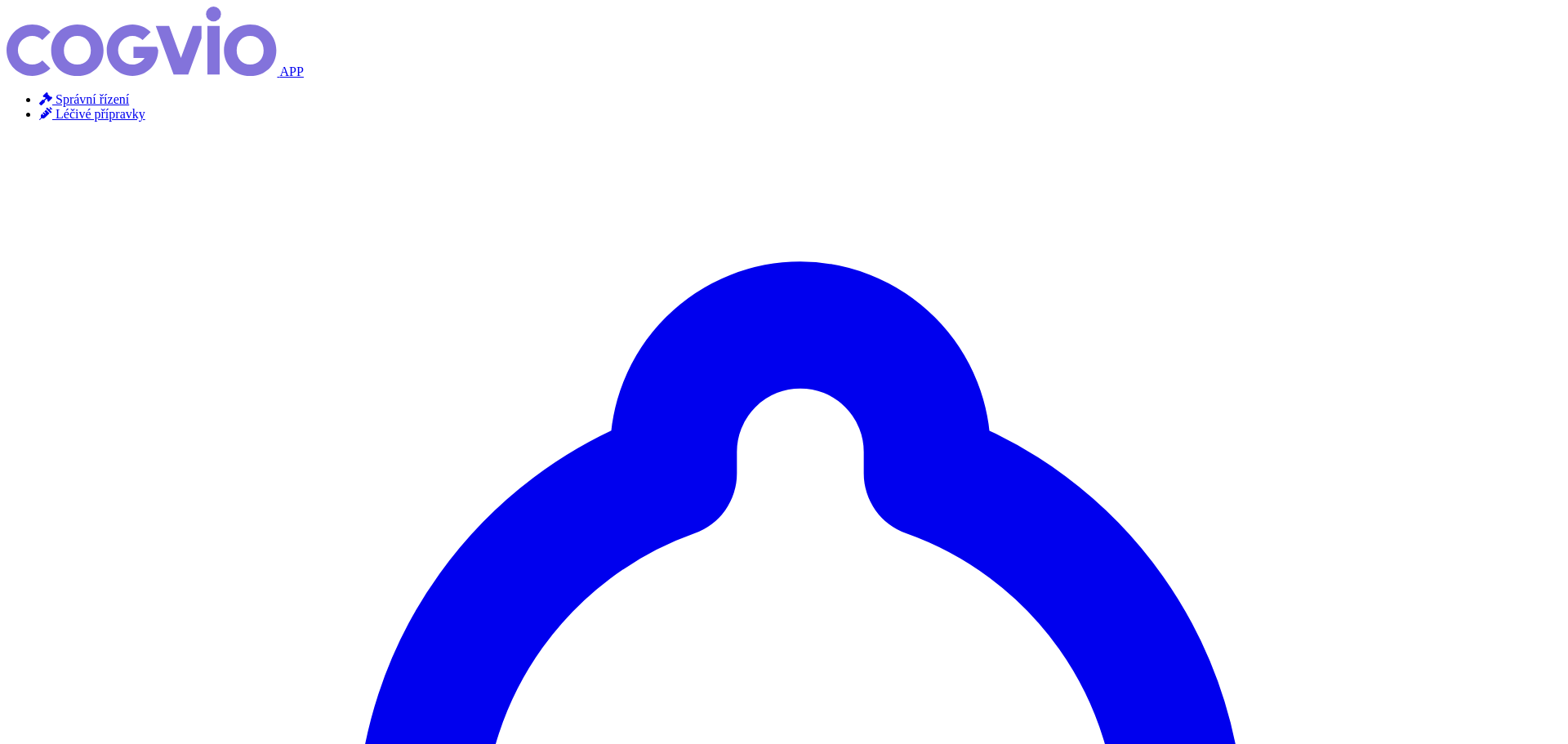scroll, scrollTop: 0, scrollLeft: 0, axis: both 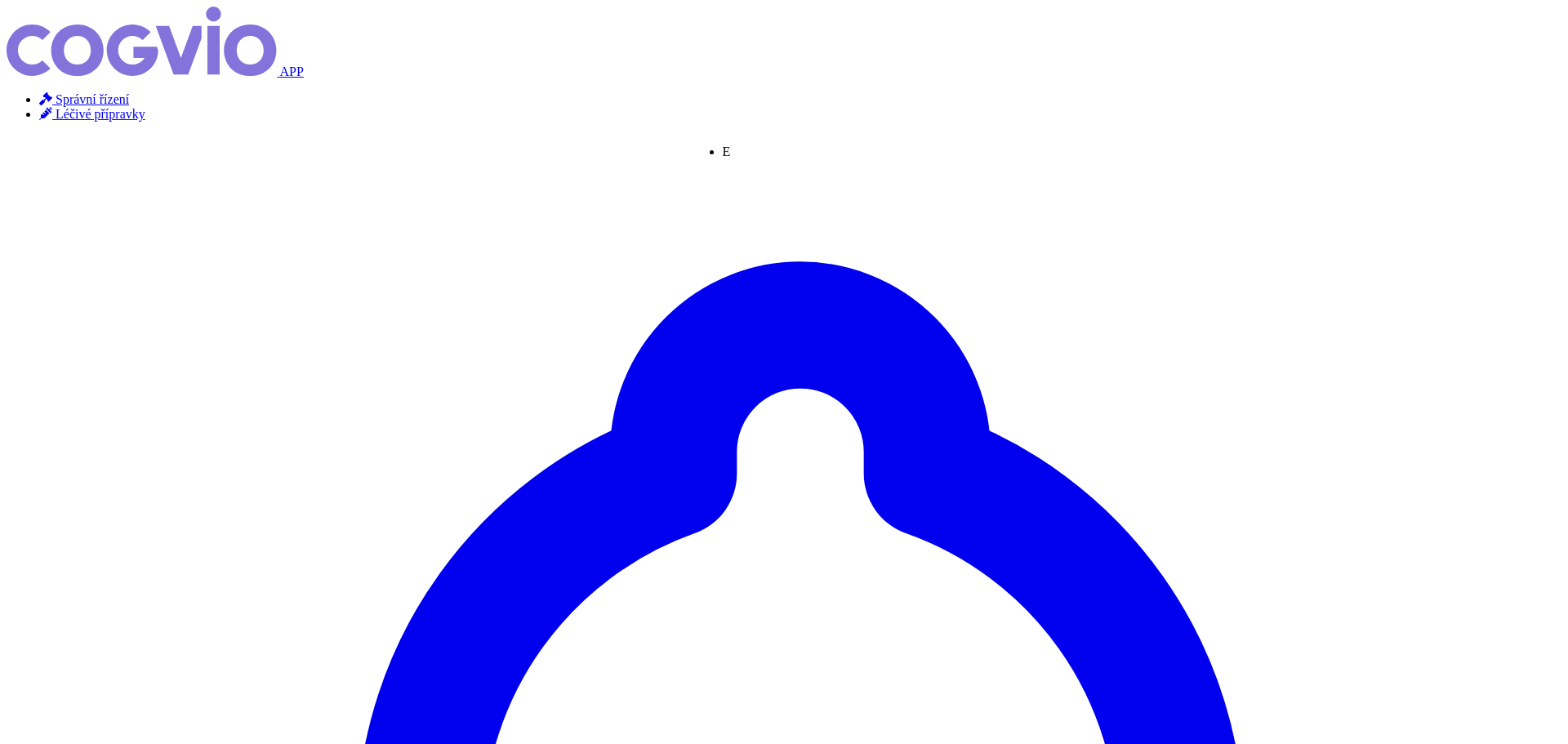 type on "EL" 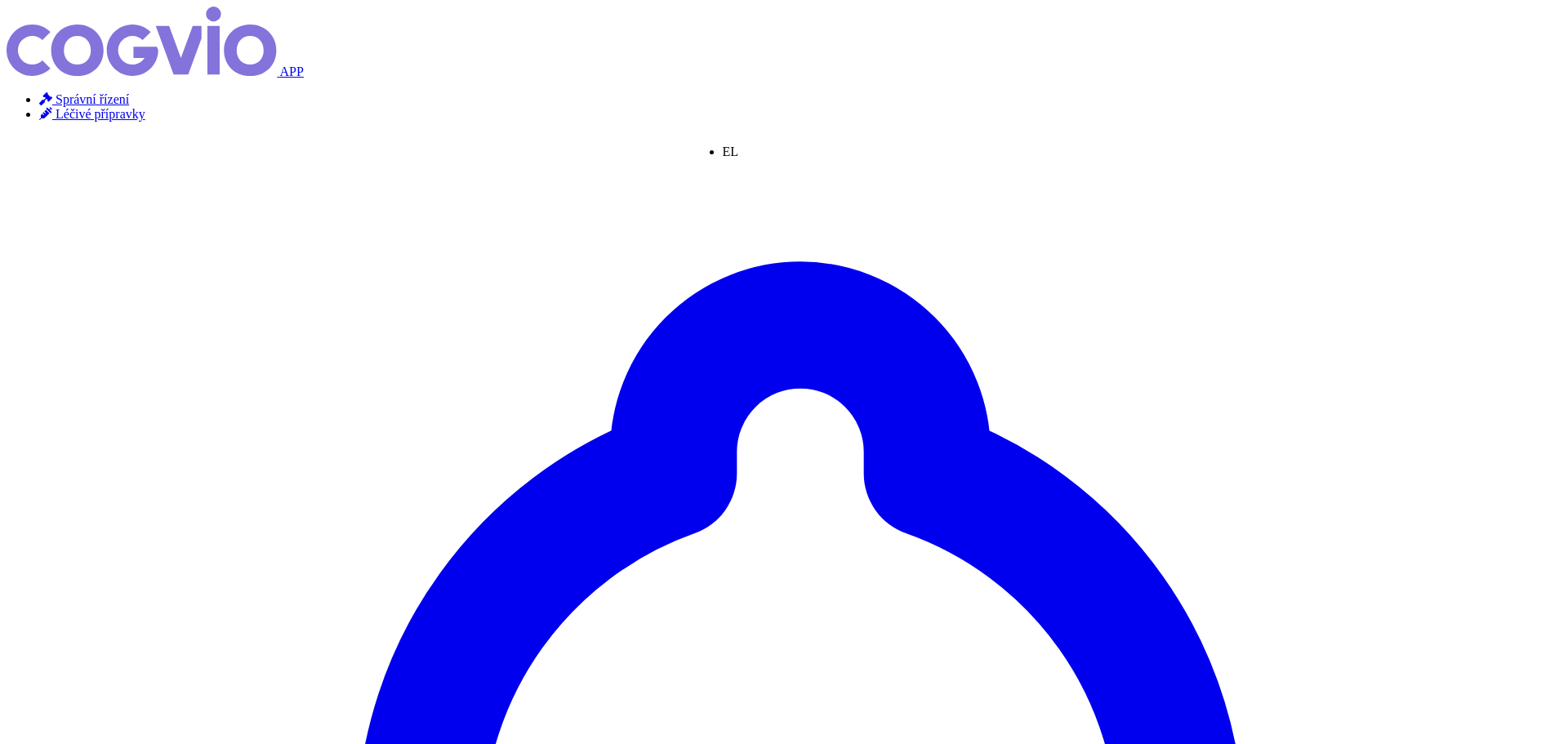 type on "ELT" 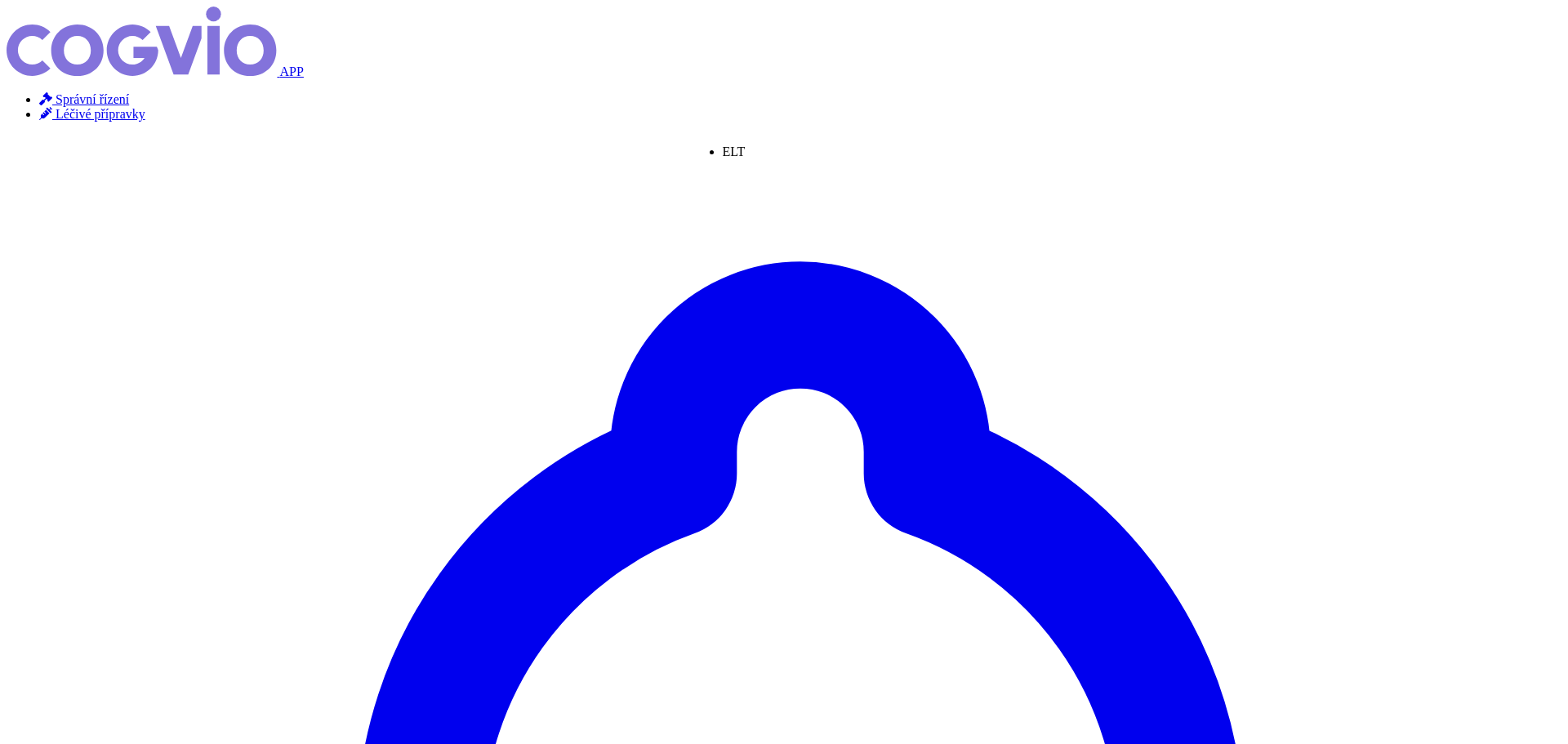 type on "ELTR" 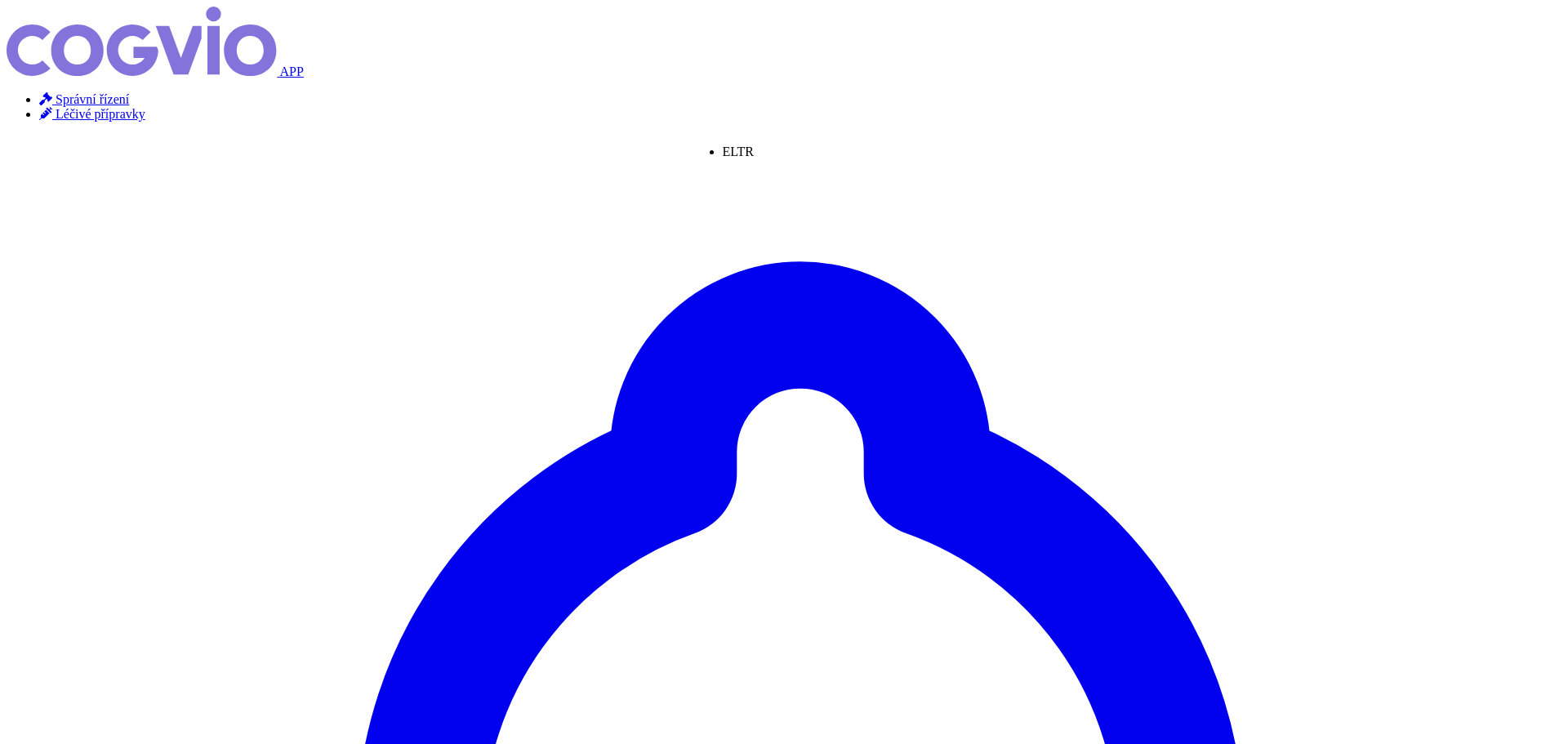 type on "ELTRO" 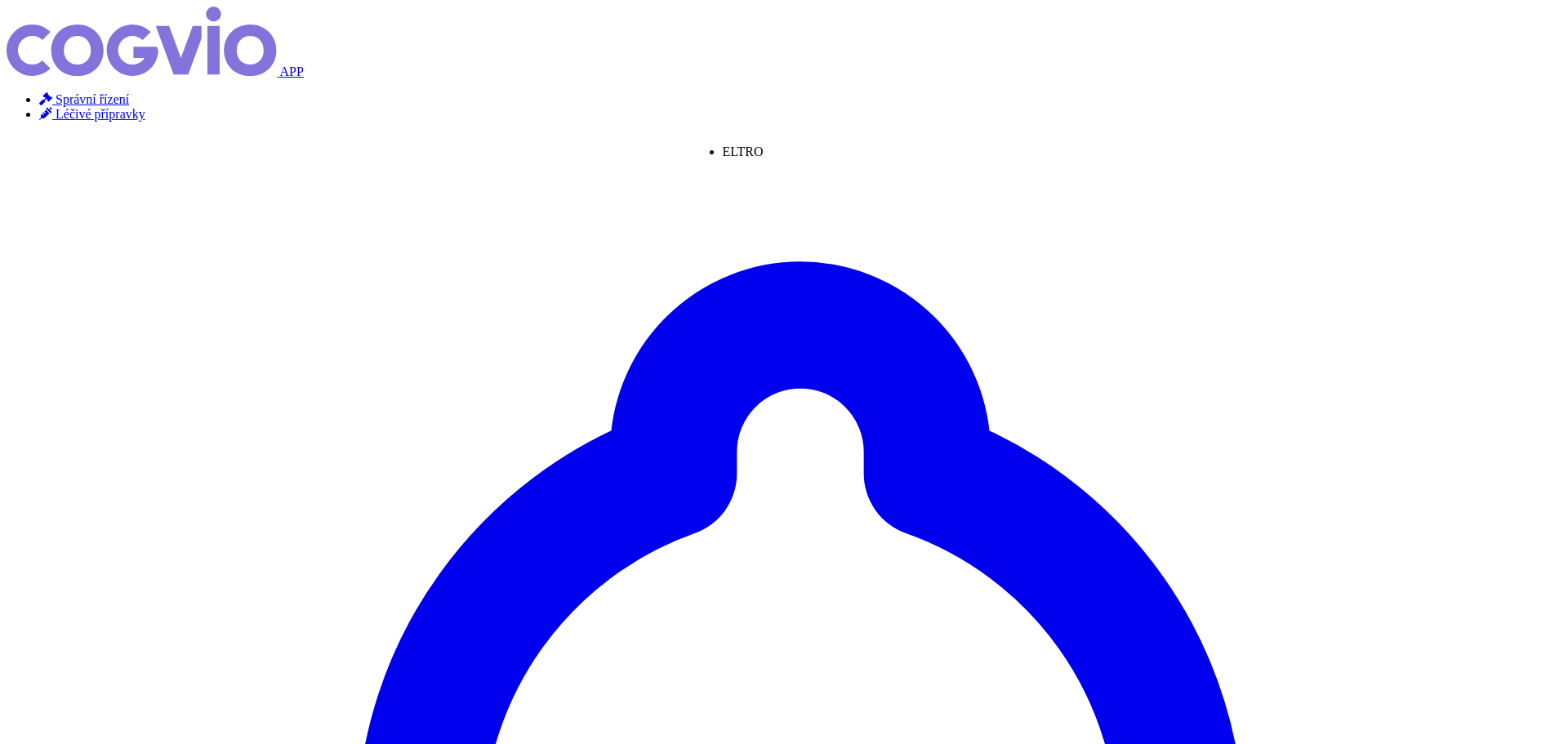 type on "ELTROM" 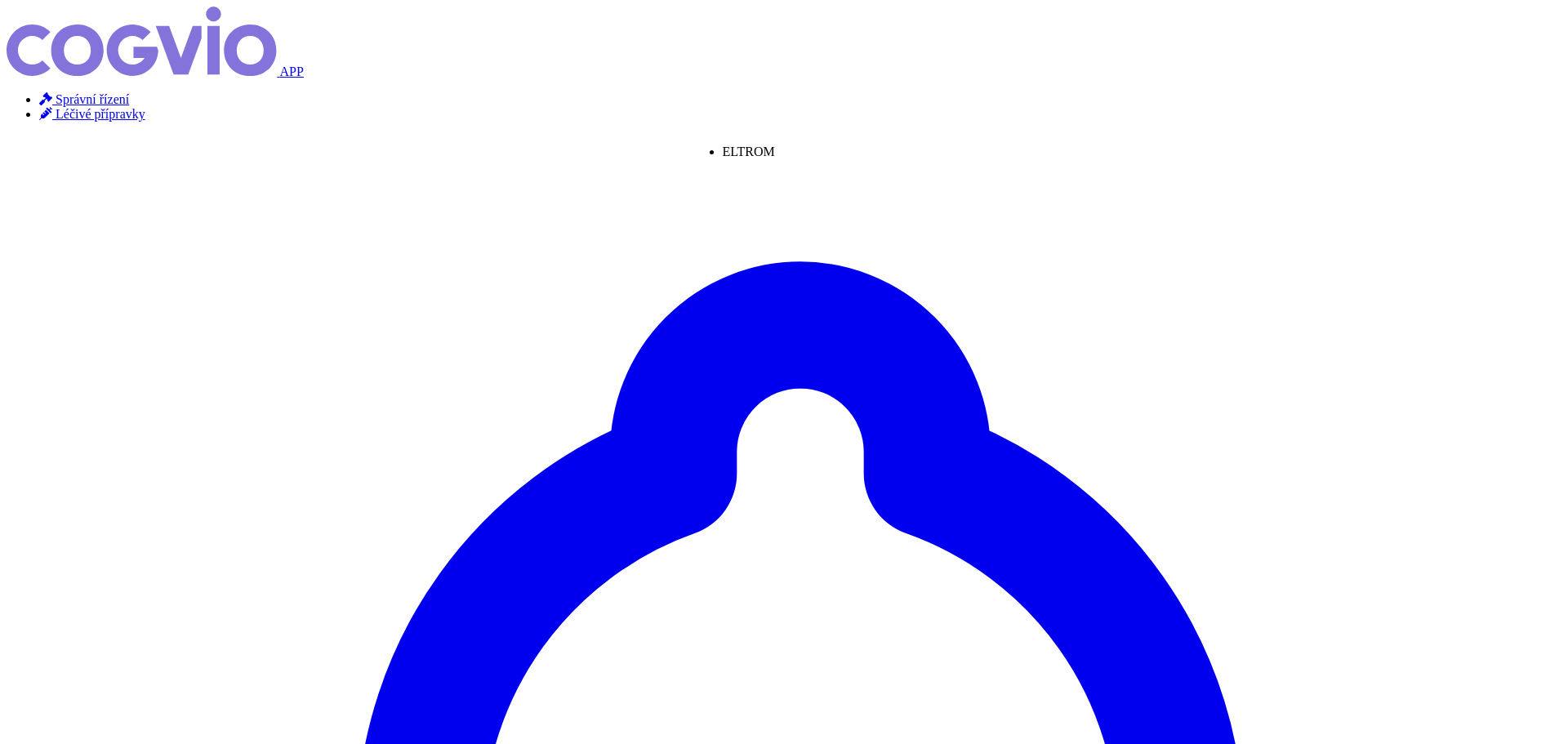 type on "ELTROMB" 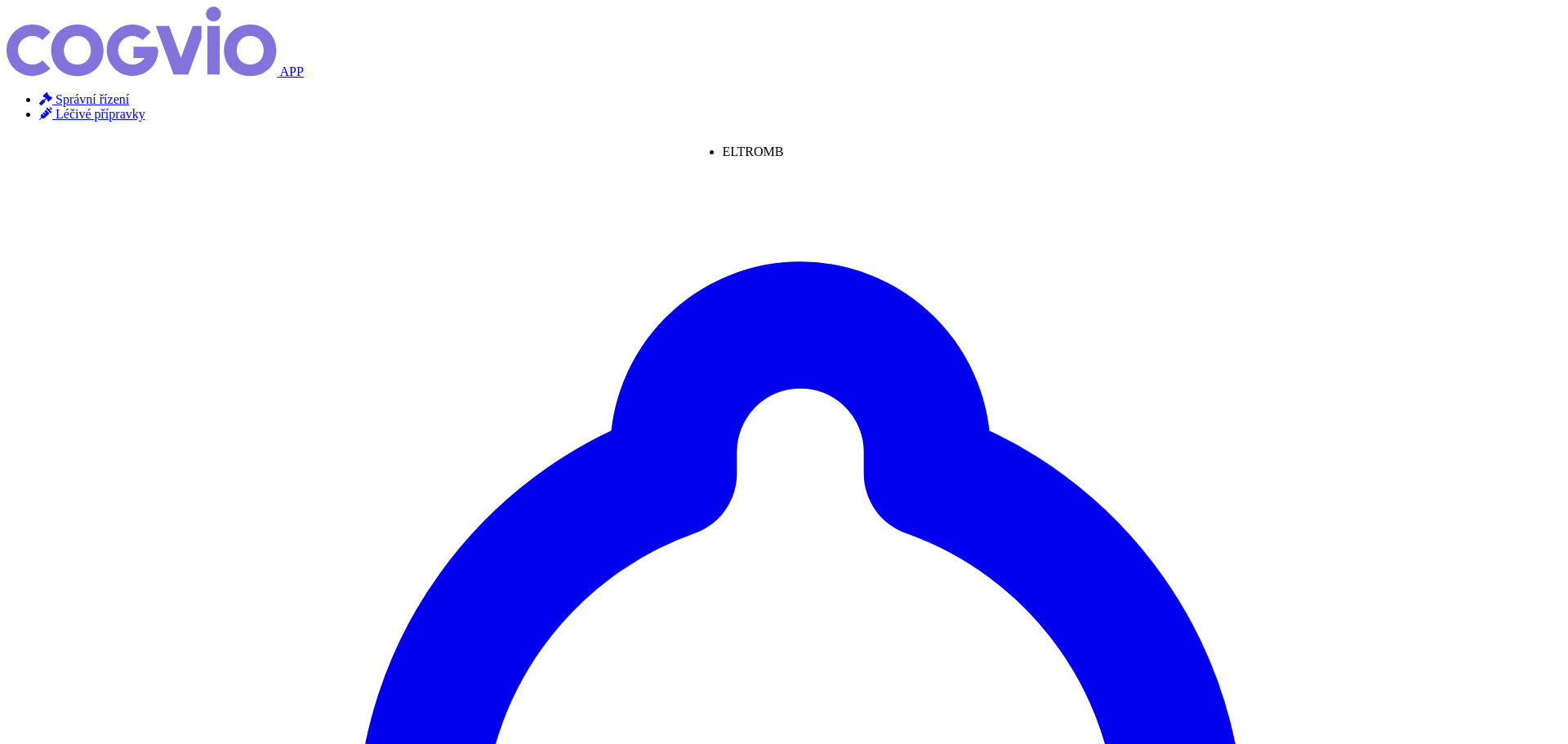 type on "ELTROMBO" 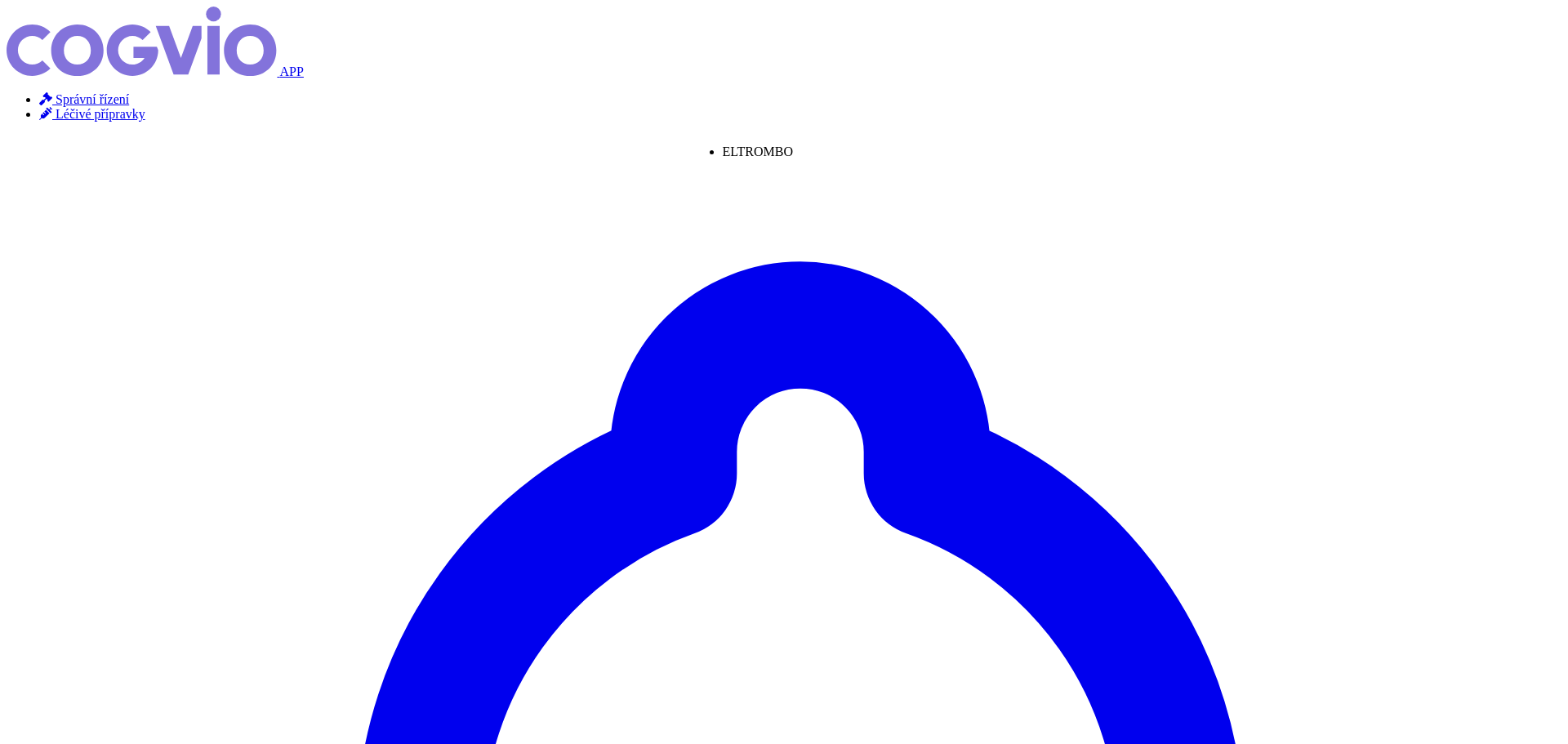 type on "ELTROMBOP" 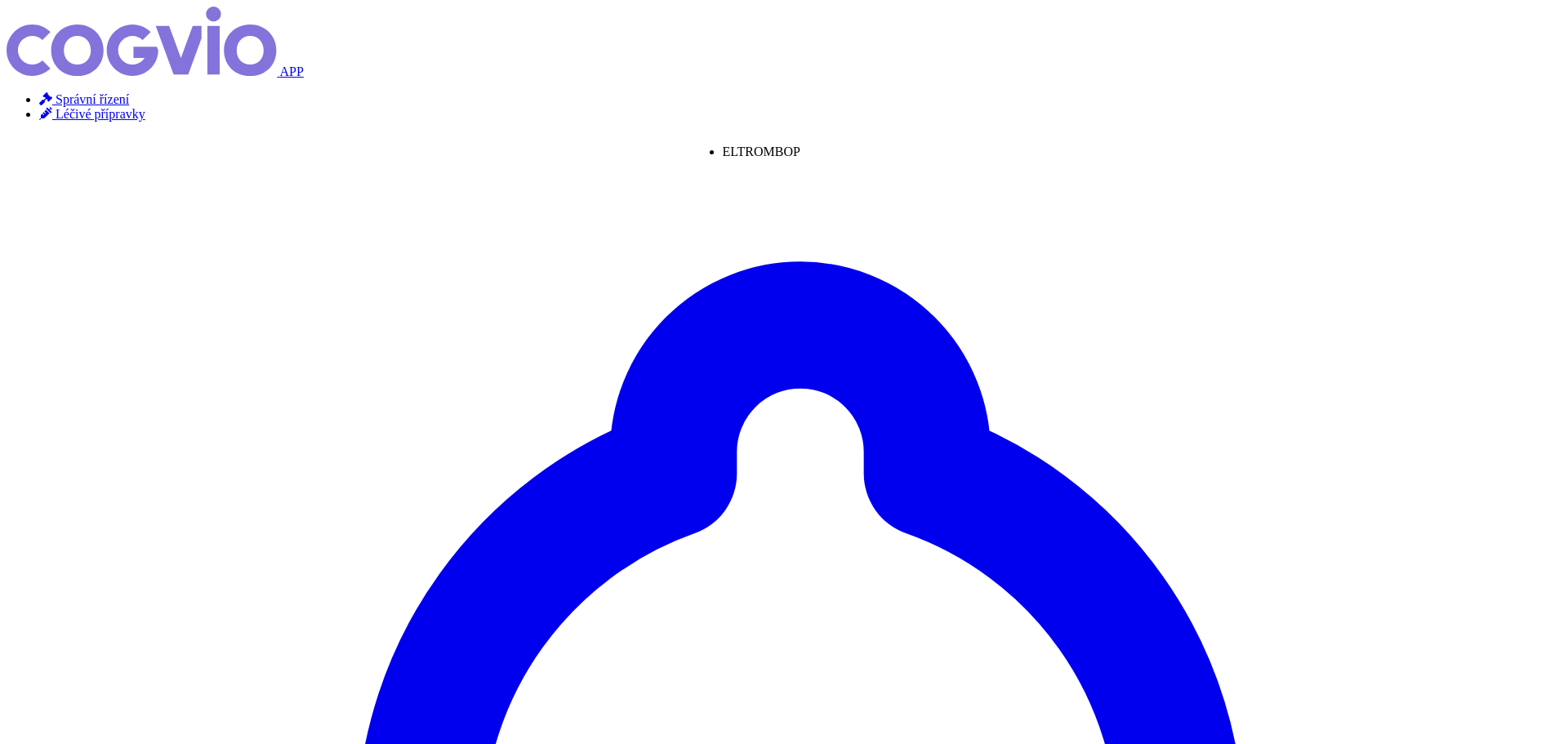 type on "ELTROMBOPA" 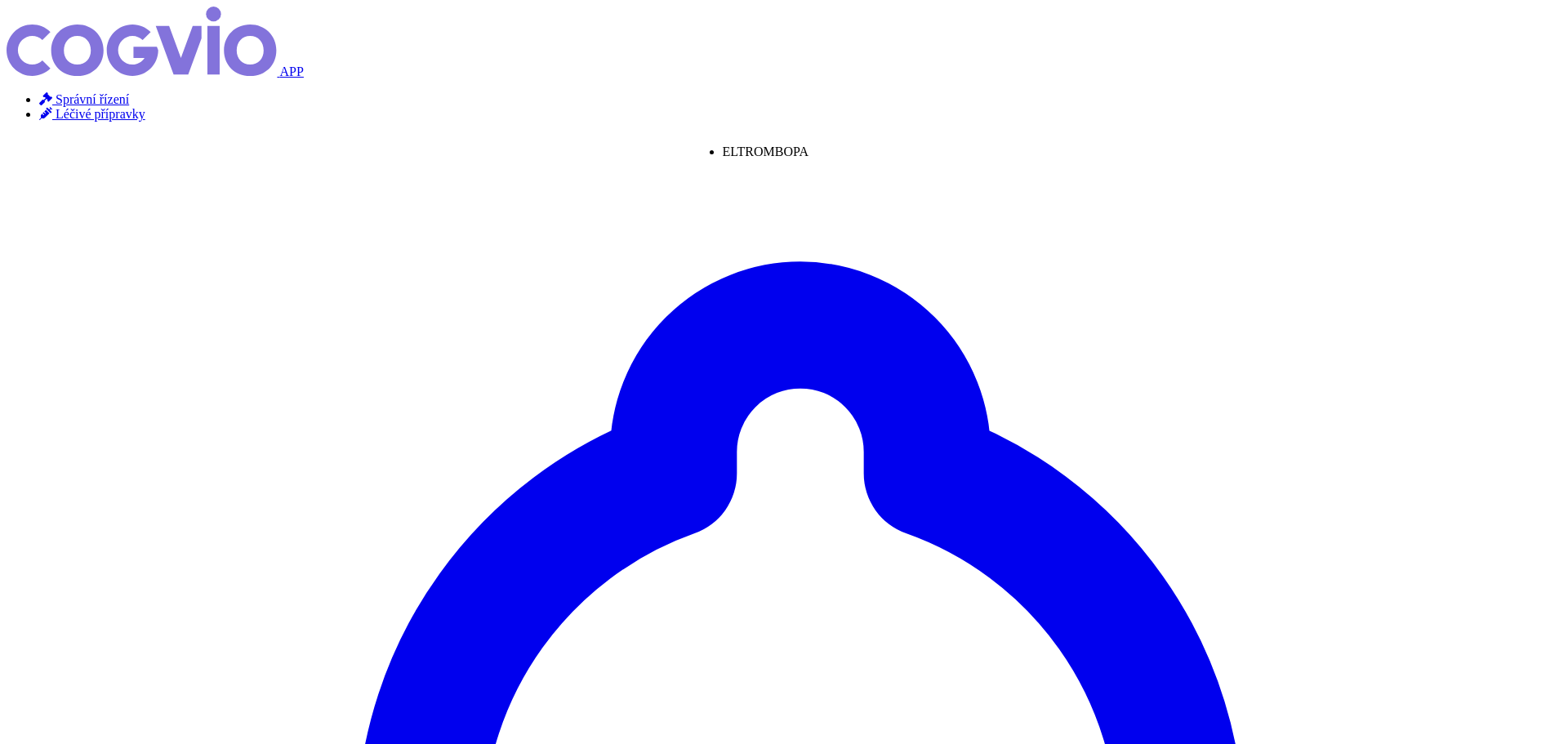 type on "ELTROMBOPAG" 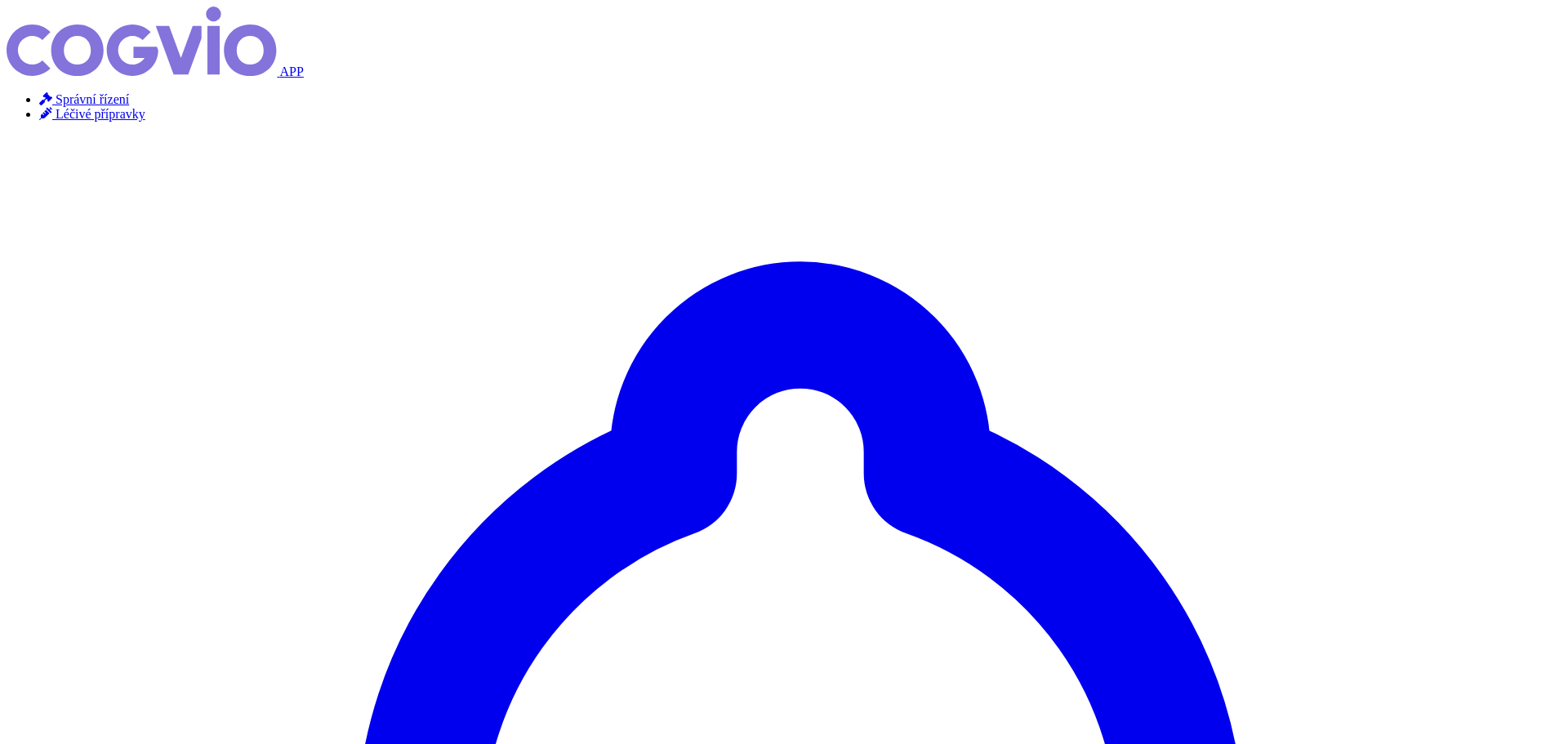 click on "Hledat" at bounding box center (29, 5149) 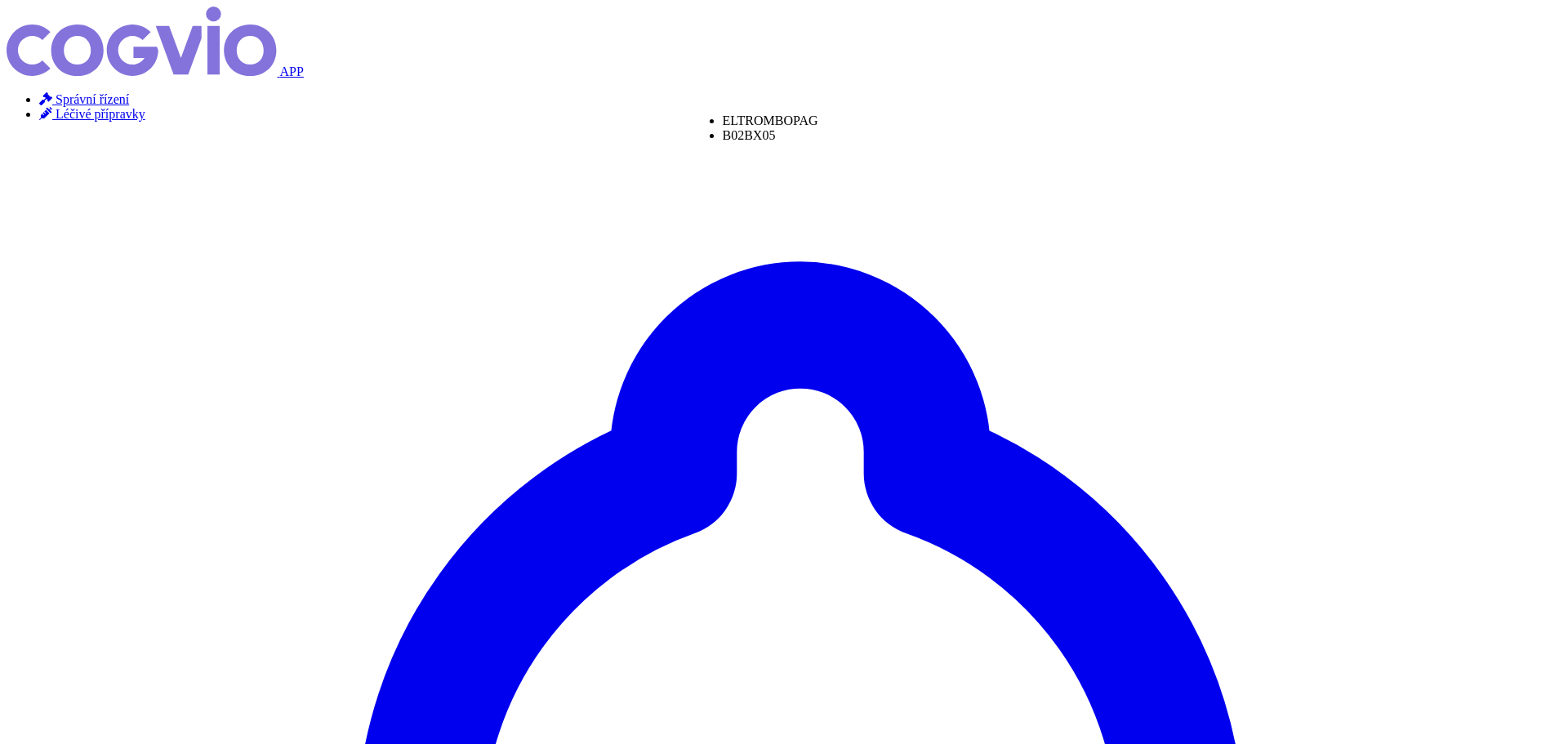 click on "ELTROMBOPAG B02BX05" at bounding box center (754, 128) 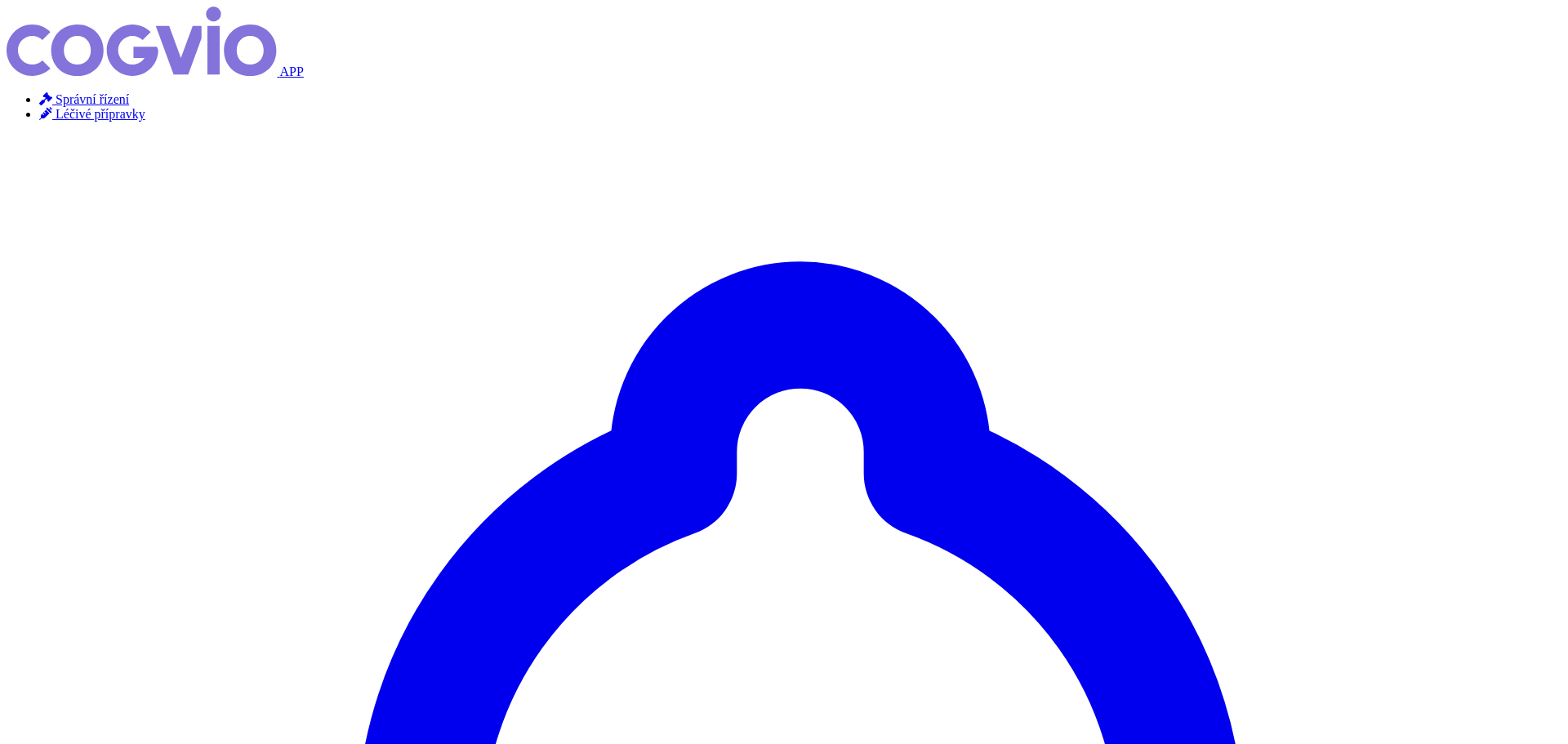 click on "×" at bounding box center (42, 5103) 